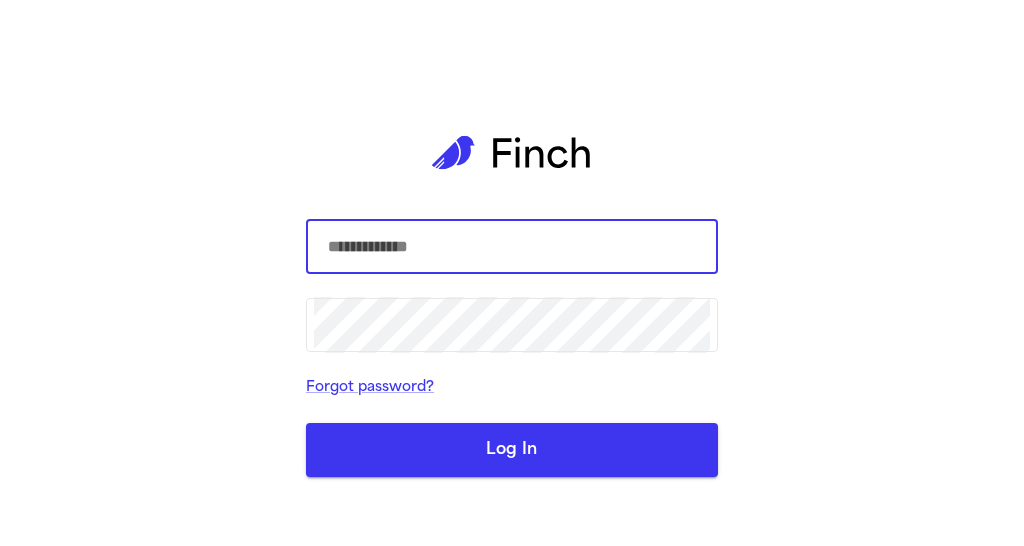 scroll, scrollTop: 0, scrollLeft: 0, axis: both 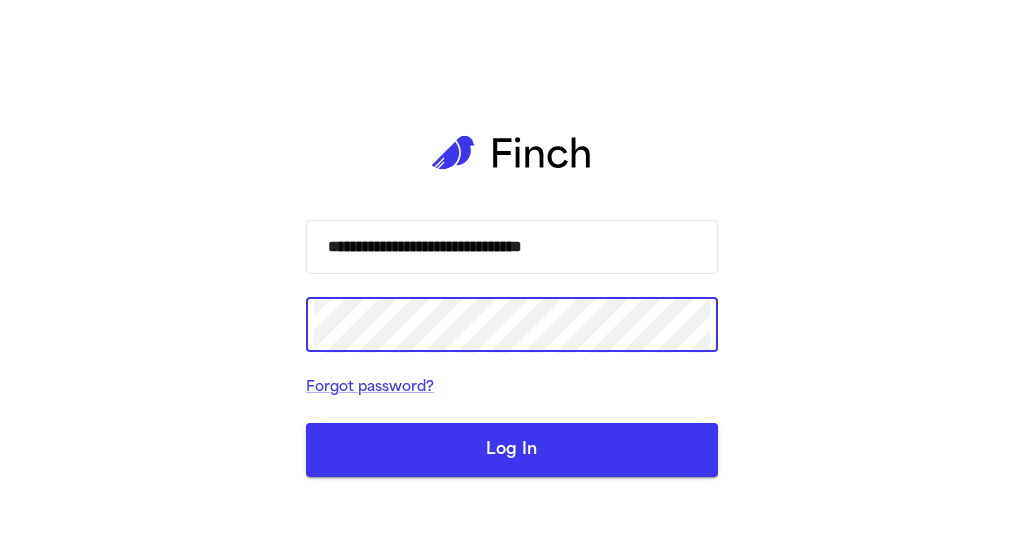 click on "Log In" at bounding box center [512, 450] 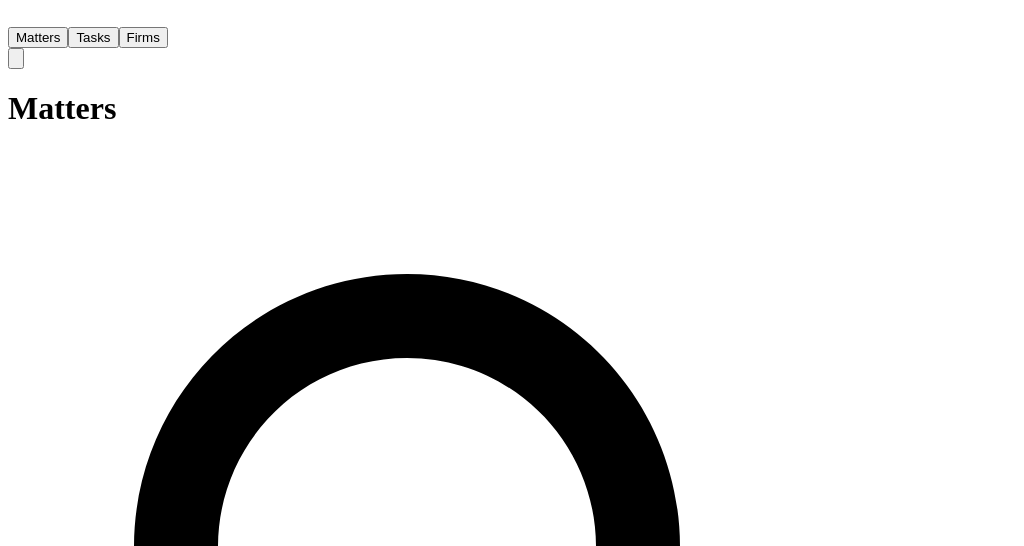 click on "Tasks" at bounding box center (93, 37) 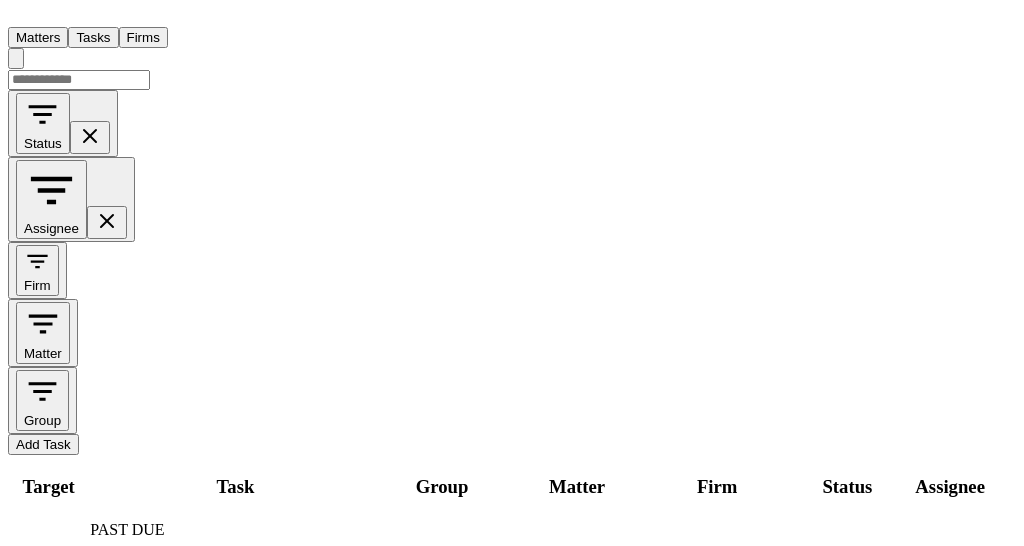 scroll, scrollTop: 70, scrollLeft: 0, axis: vertical 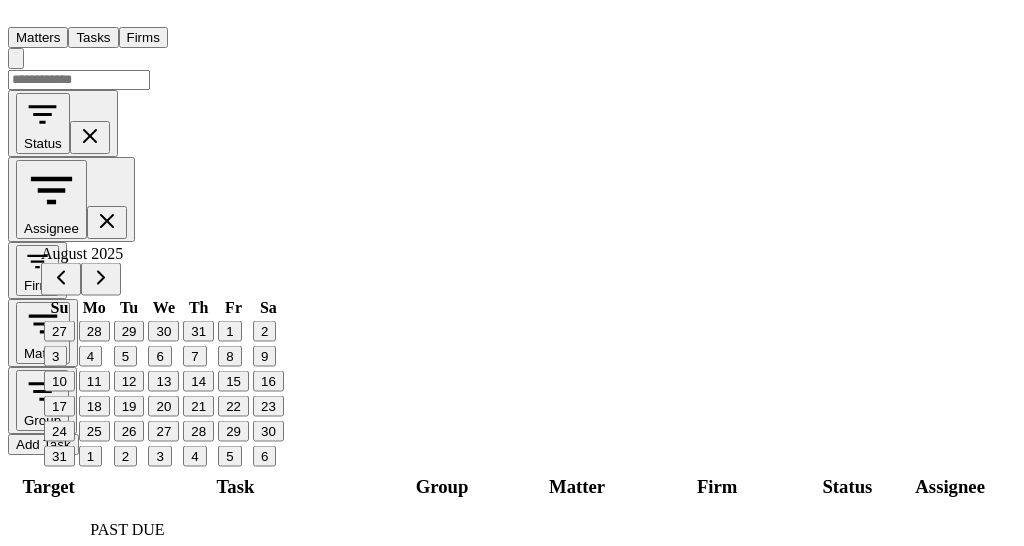 click on "11" at bounding box center (94, 381) 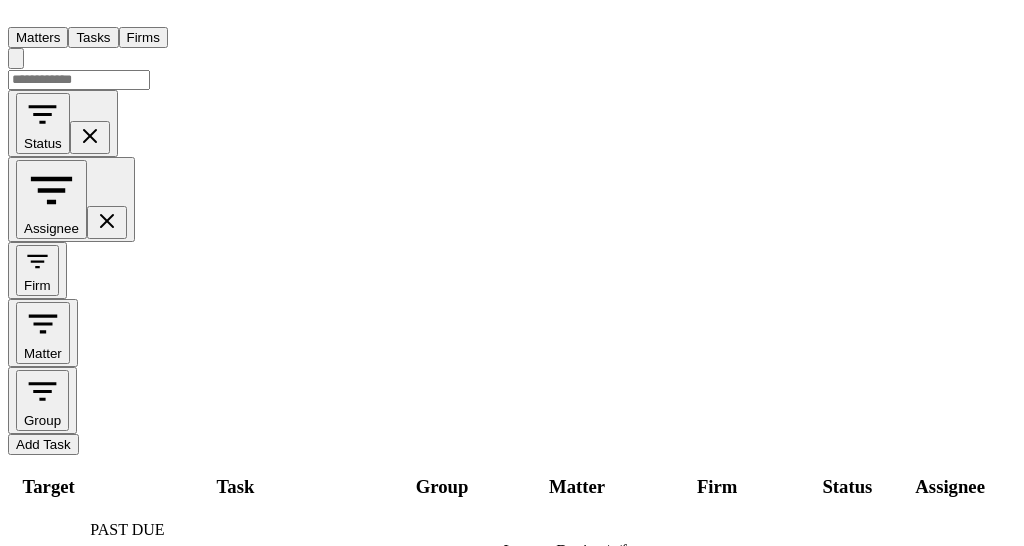click on "7/28/2025" at bounding box center (48, 559) 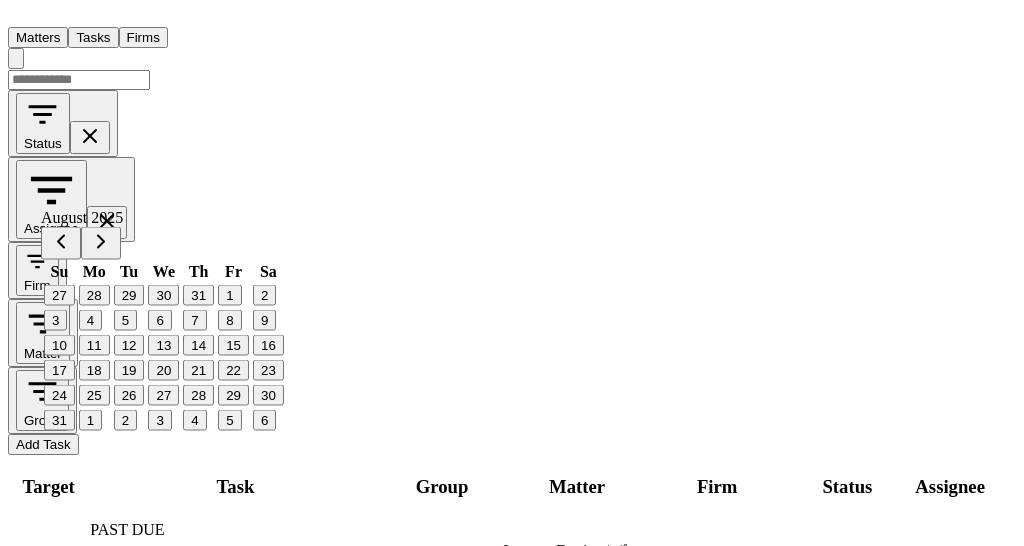 click on "11" at bounding box center (94, 345) 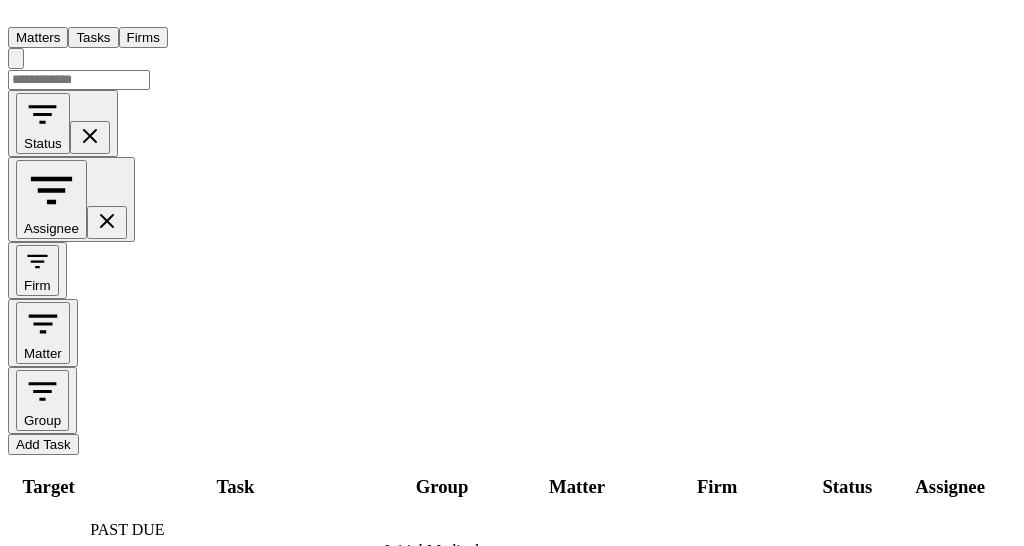 click on "7/28/2025" at bounding box center [48, 559] 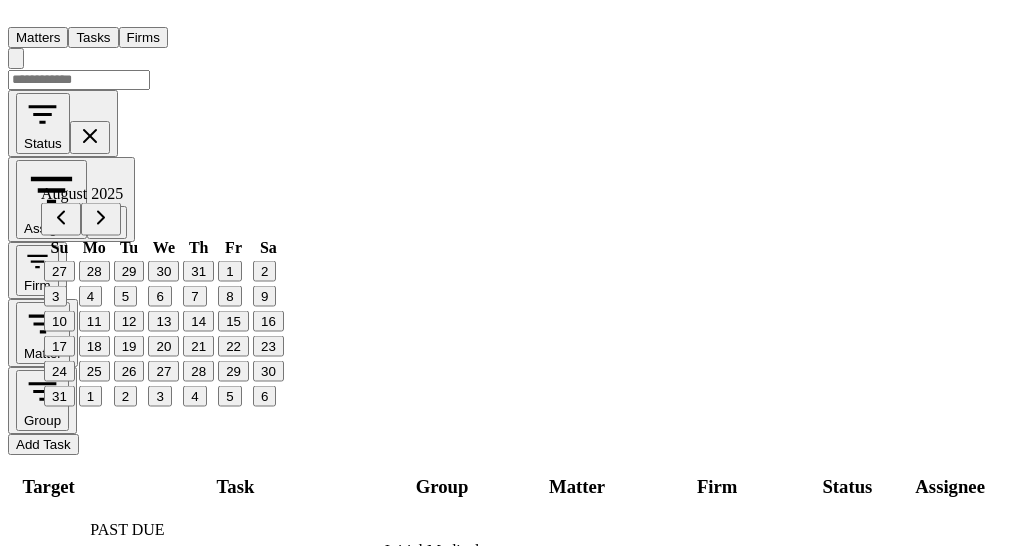 click on "11" at bounding box center [94, 321] 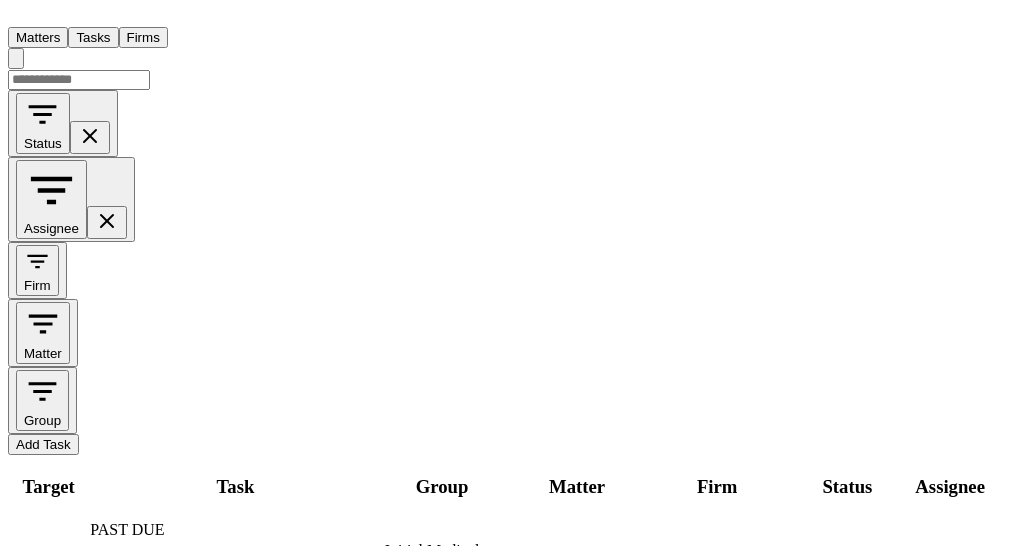 click on "7/28/2025" at bounding box center [48, 559] 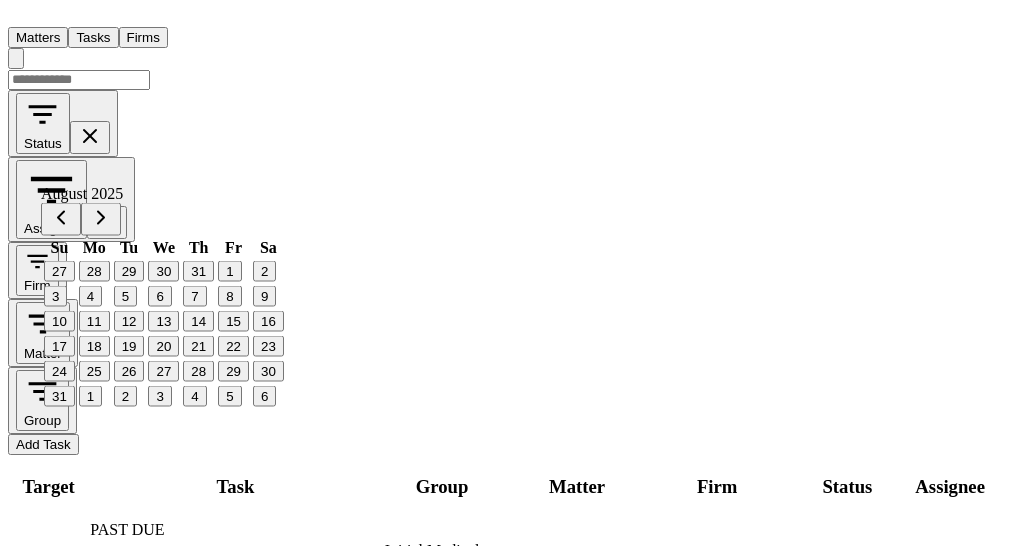 click on "11" at bounding box center (94, 321) 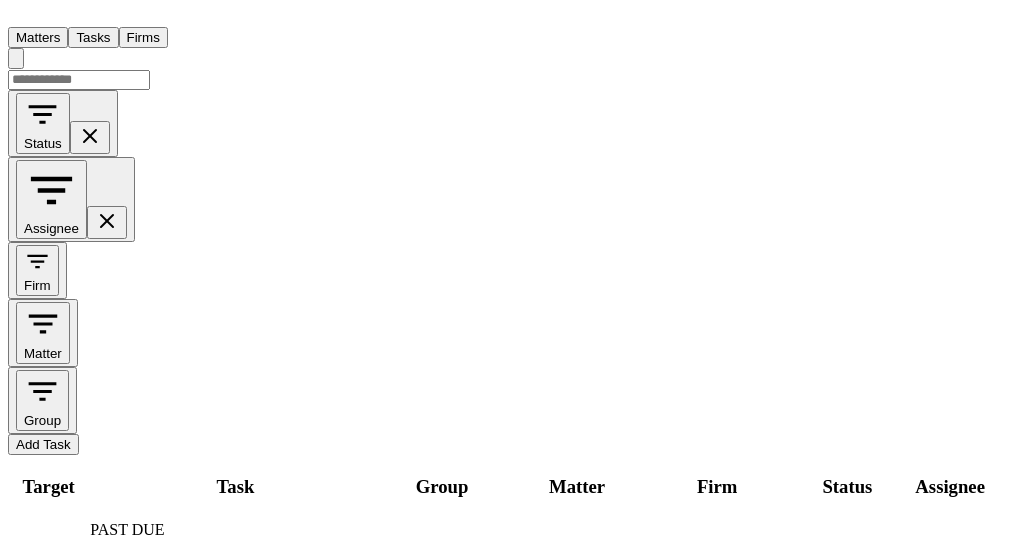 click on "7/29/2025" at bounding box center [40, 559] 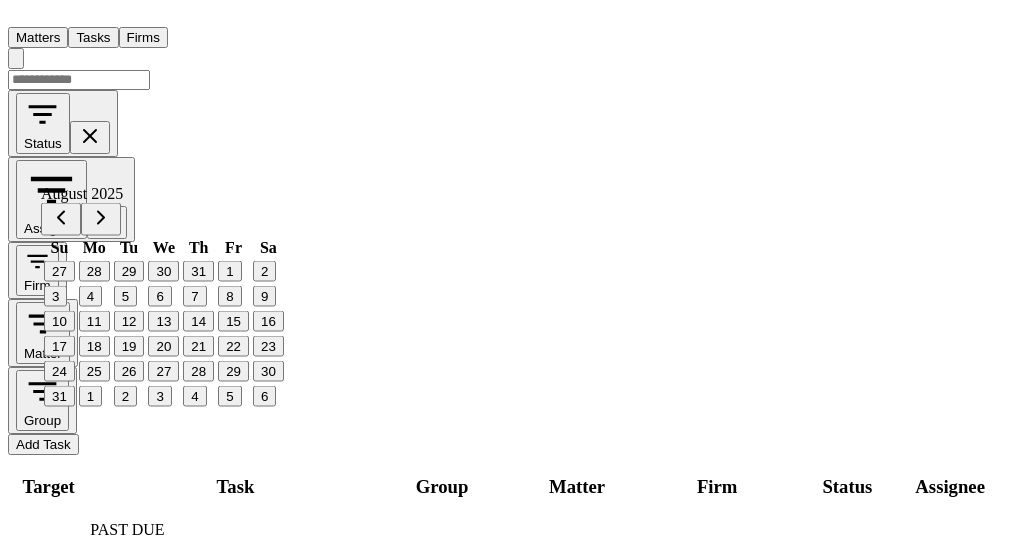 click on "11" at bounding box center (94, 321) 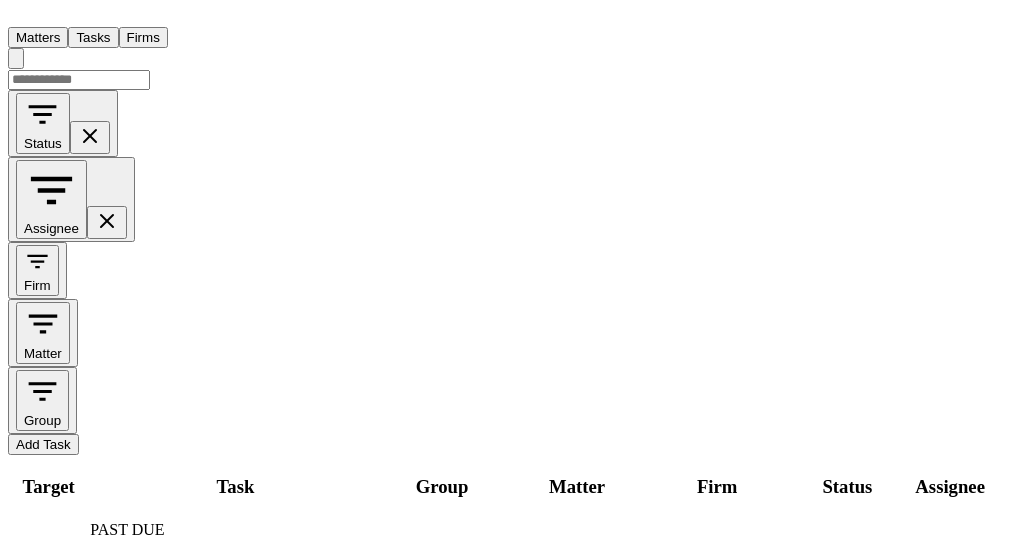 click on "8/1/2025" at bounding box center (45, 570) 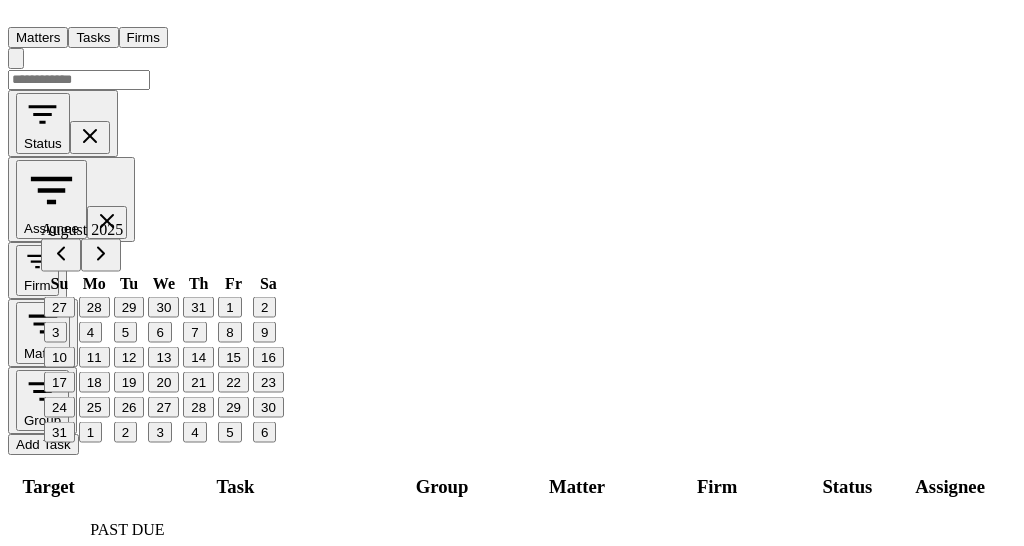 click on "4" at bounding box center (90, 332) 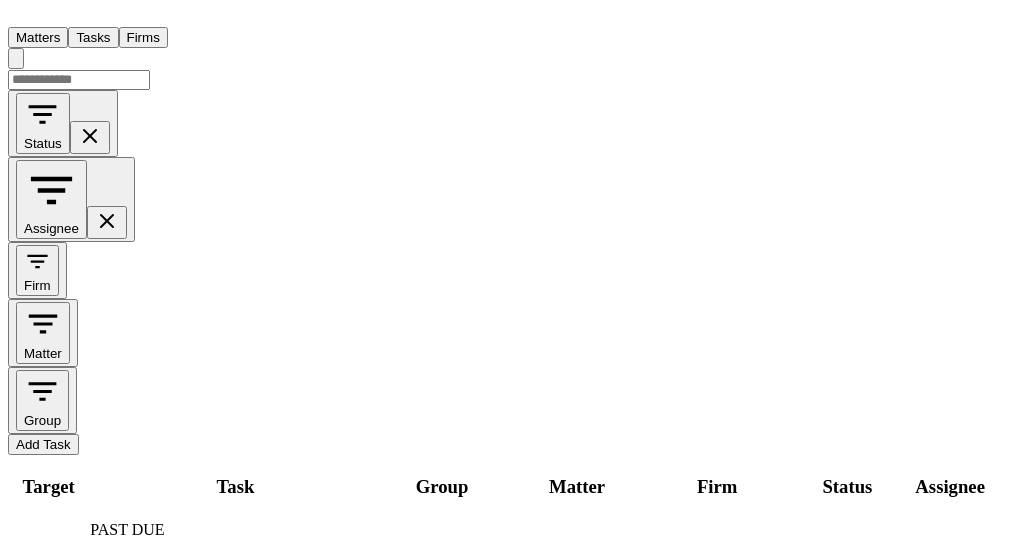 click on "8/1/2025" at bounding box center (45, 559) 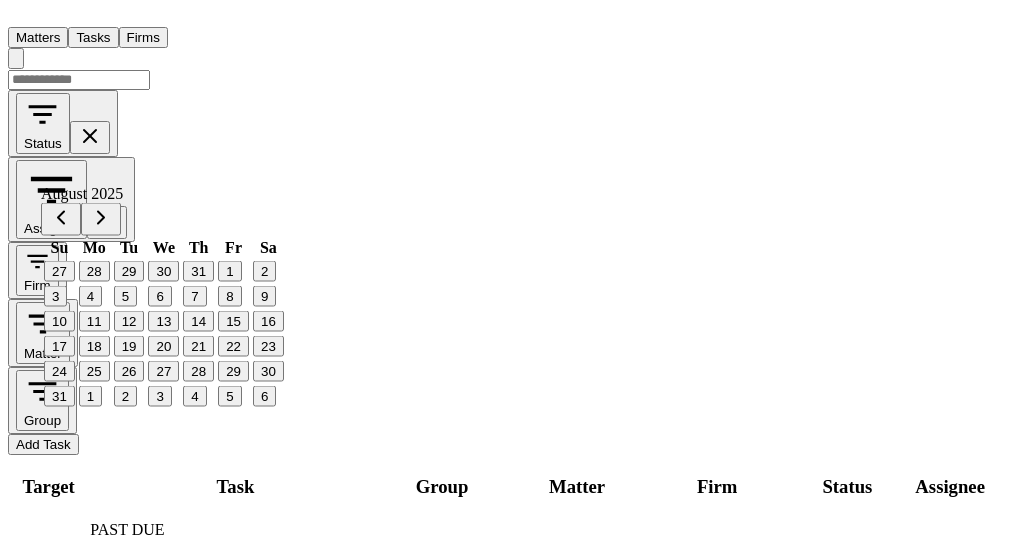 click on "4" at bounding box center [90, 296] 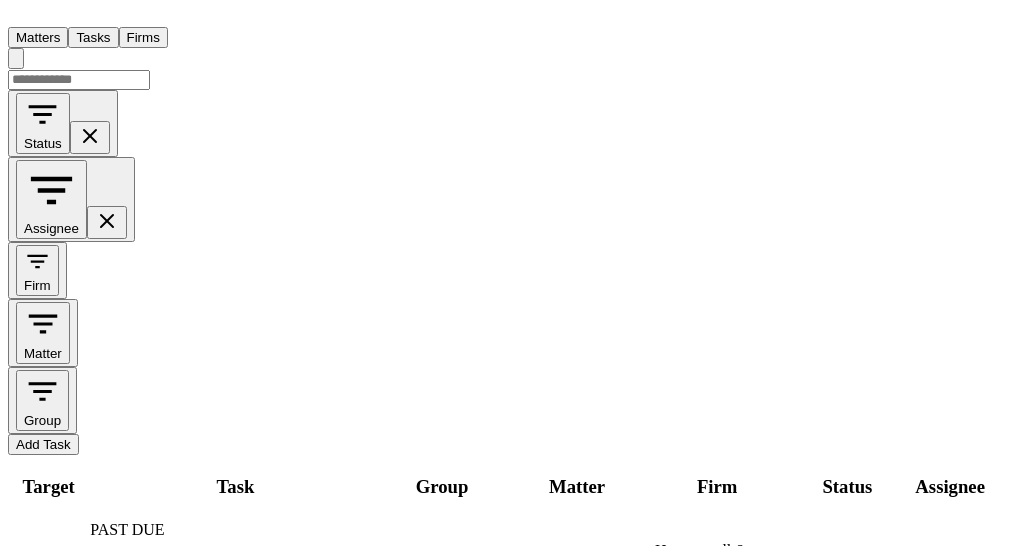 click on "8/1/2025" at bounding box center (45, 559) 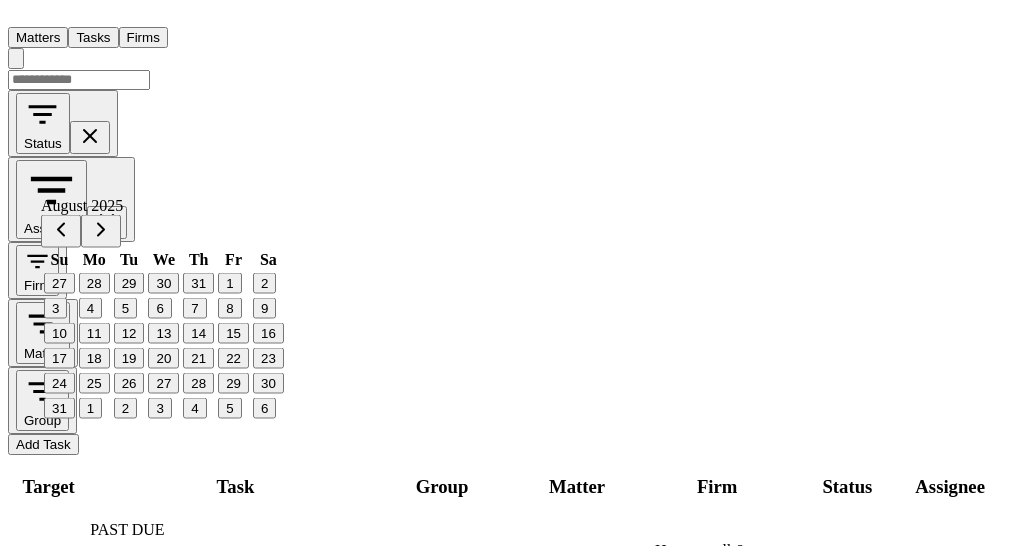 click on "4" at bounding box center [90, 308] 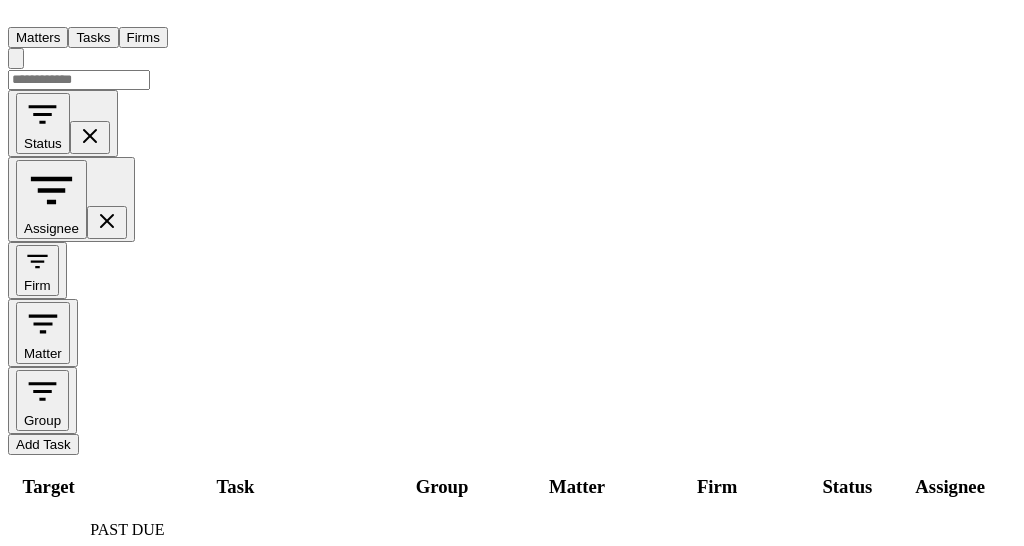 click on "8/1/2025" at bounding box center (45, 559) 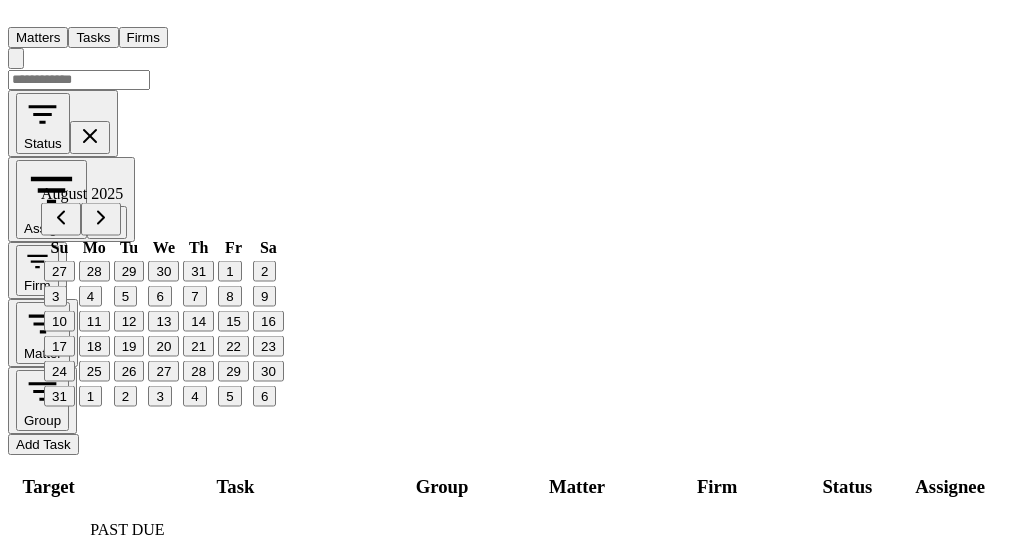click on "4" at bounding box center [90, 296] 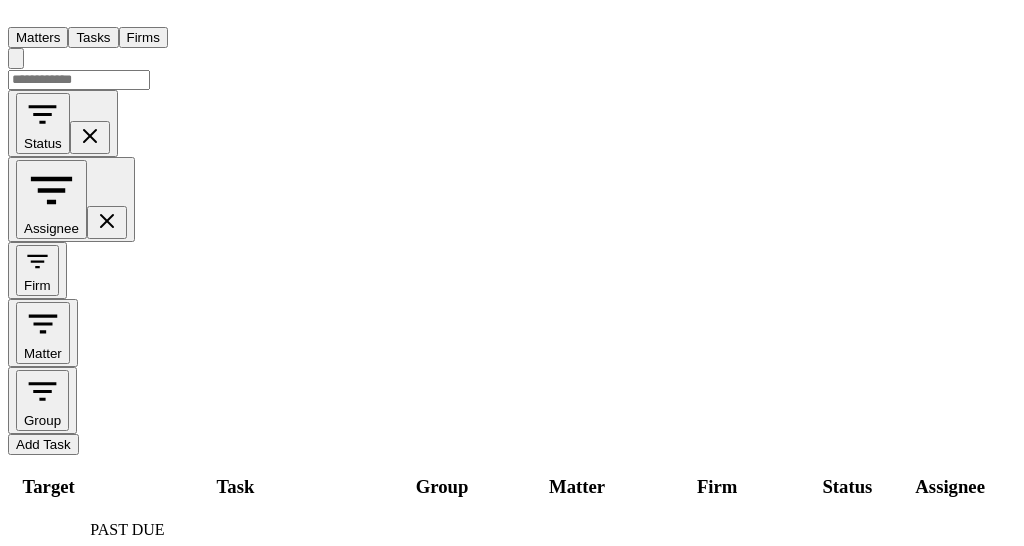 click on "8/1/2025" at bounding box center (45, 559) 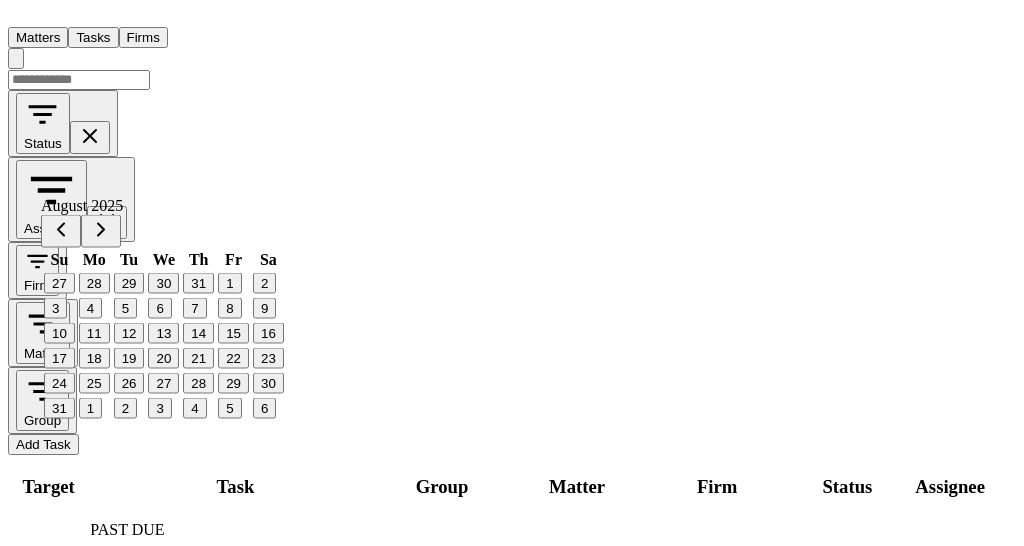 click on "4" at bounding box center (90, 308) 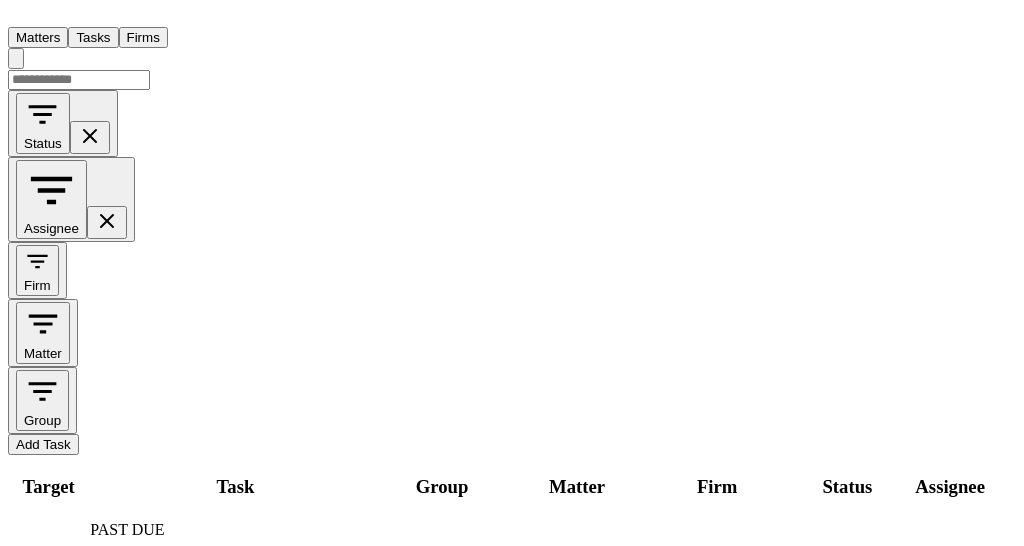 click on "8/1/2025" at bounding box center [45, 559] 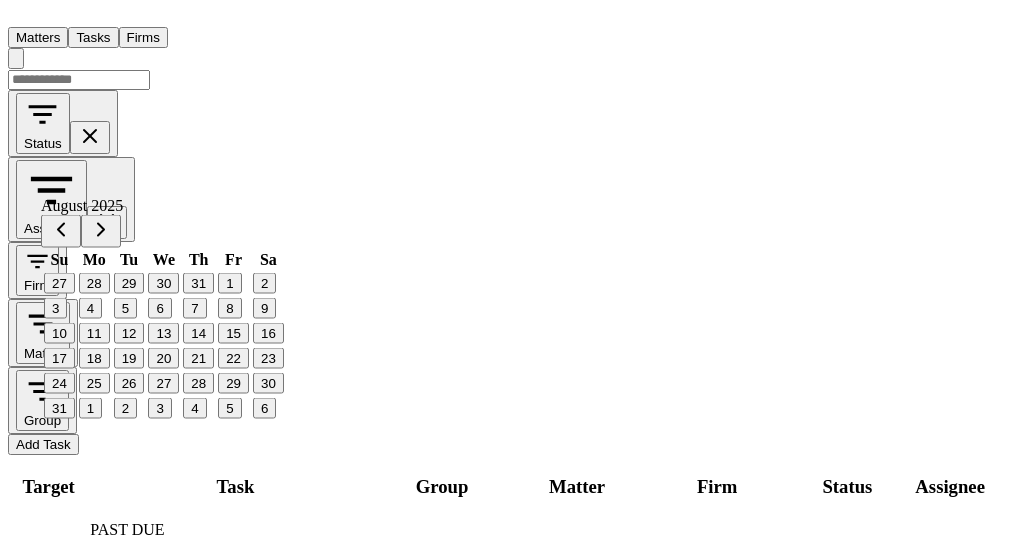 click on "4" at bounding box center (90, 308) 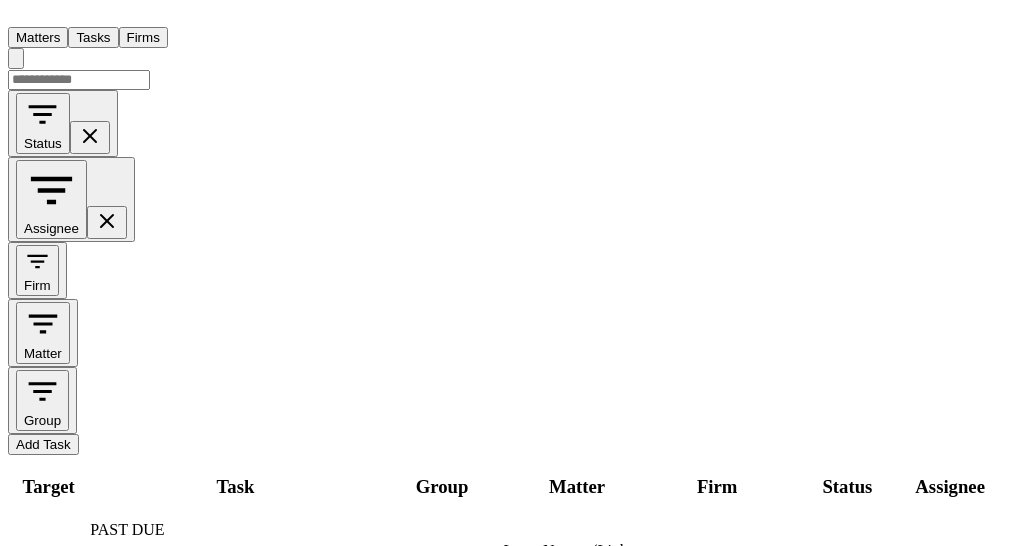 click on "8/1/2025" at bounding box center [45, 559] 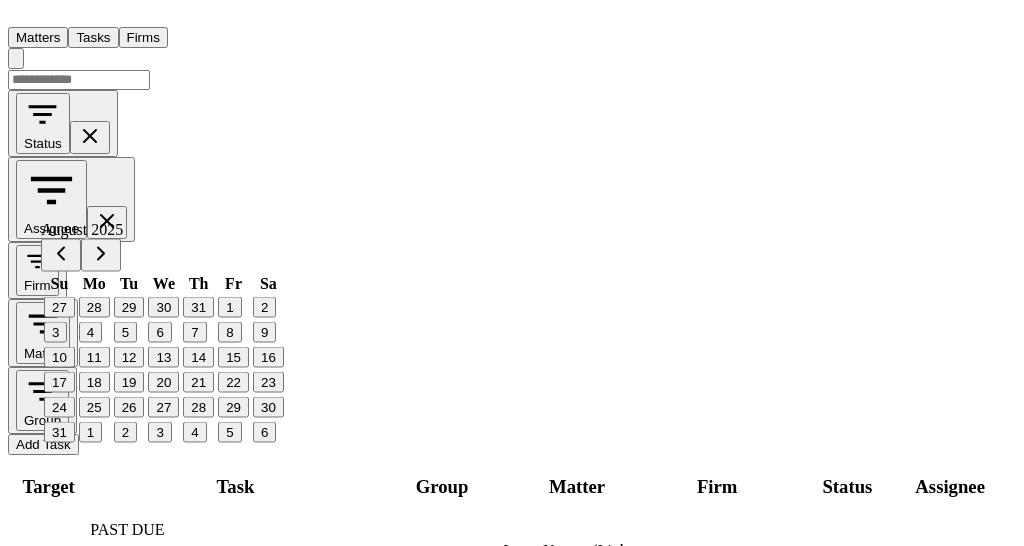 click on "4" at bounding box center (90, 332) 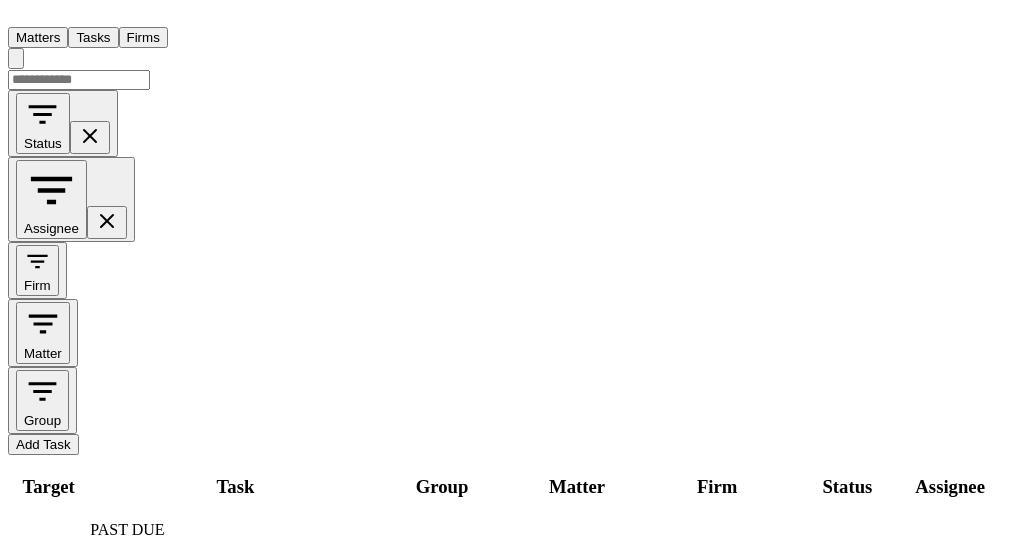 click on "8/1/2025" at bounding box center [45, 559] 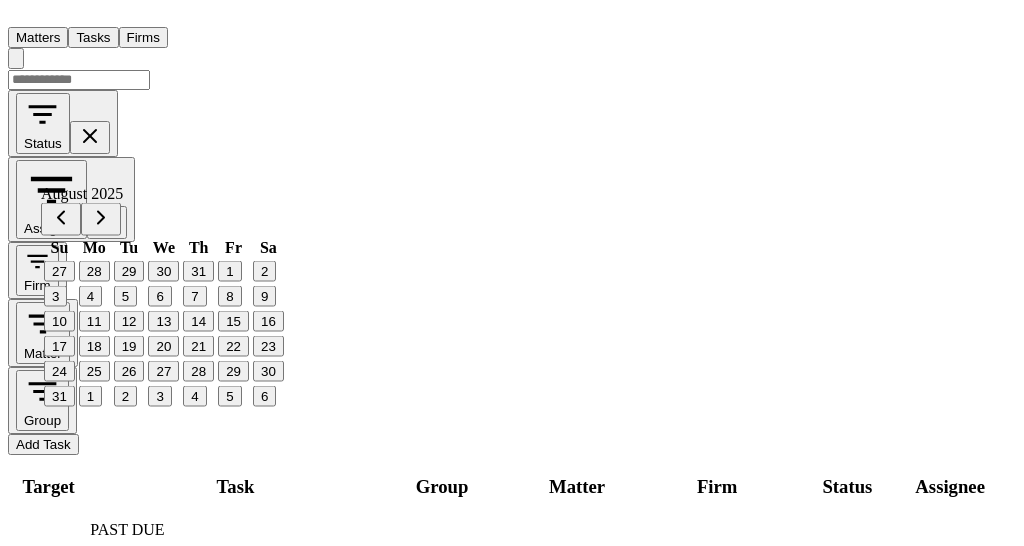 click on "4" at bounding box center (90, 296) 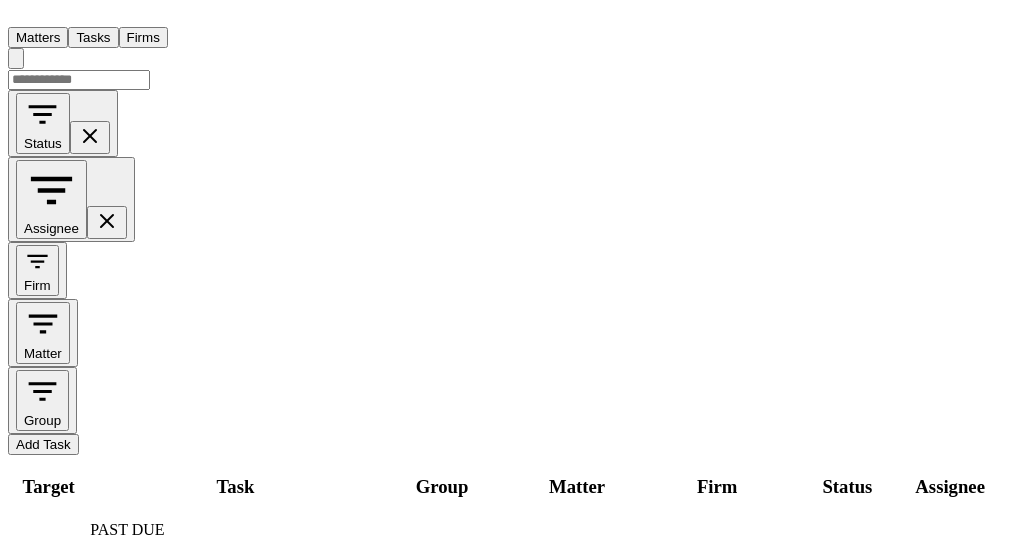 click on "8/1/2025" at bounding box center [45, 559] 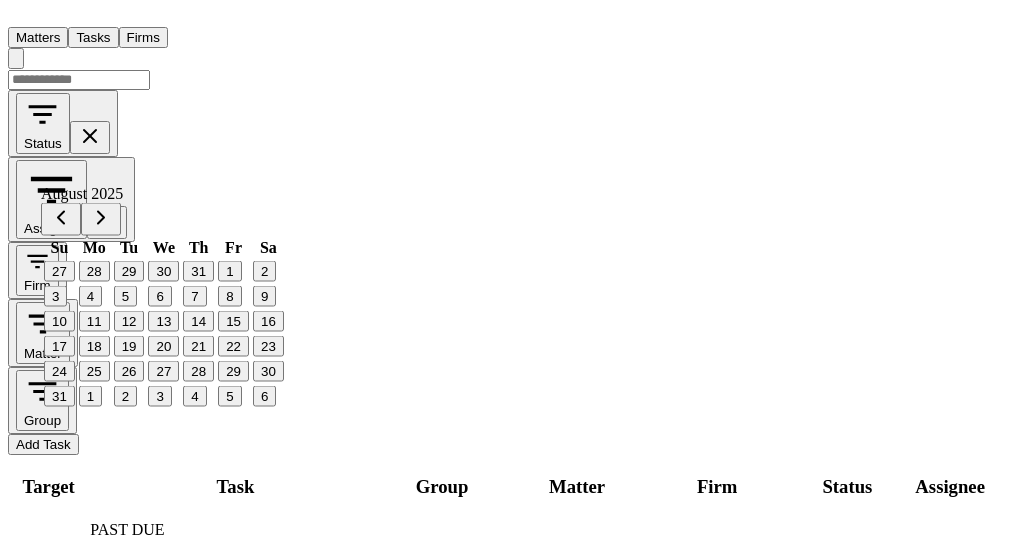 click on "4" at bounding box center (90, 296) 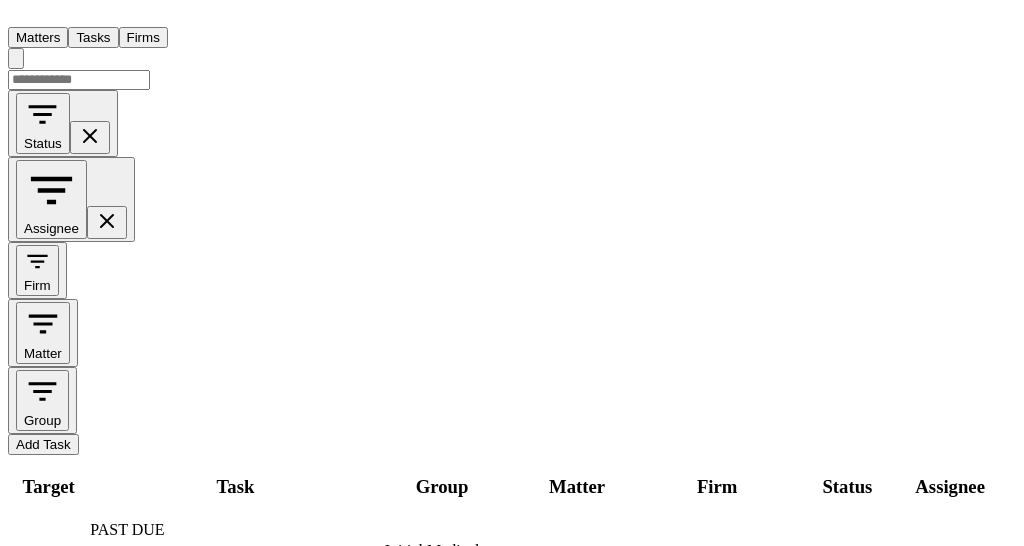 click on "8/1/2025" at bounding box center (45, 559) 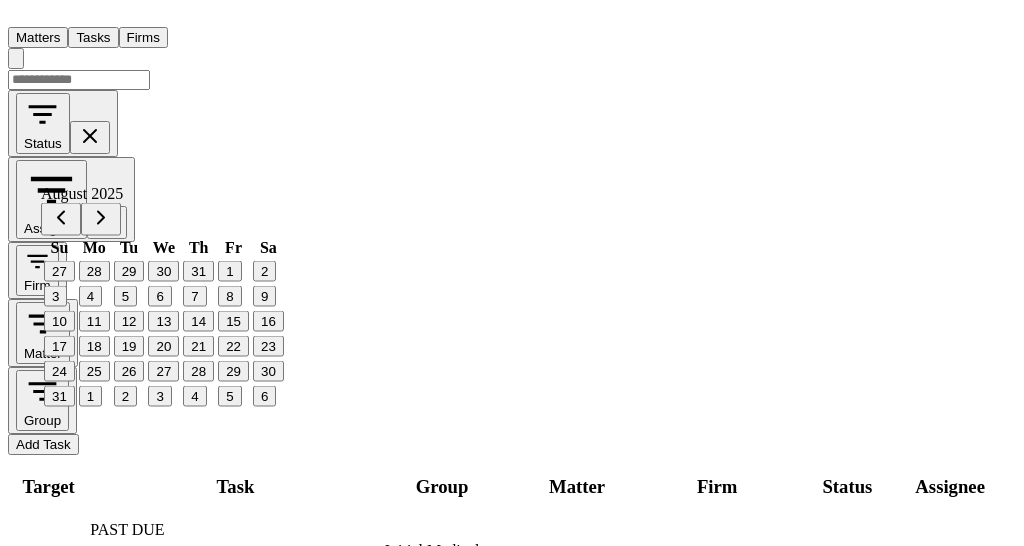 click on "4" at bounding box center (90, 296) 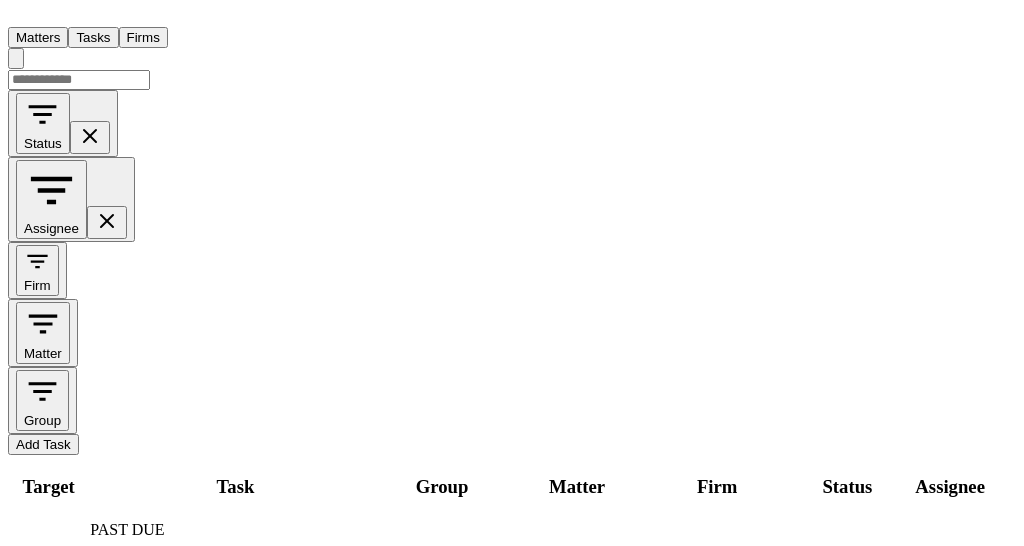 click on "8/1/2025" at bounding box center (45, 559) 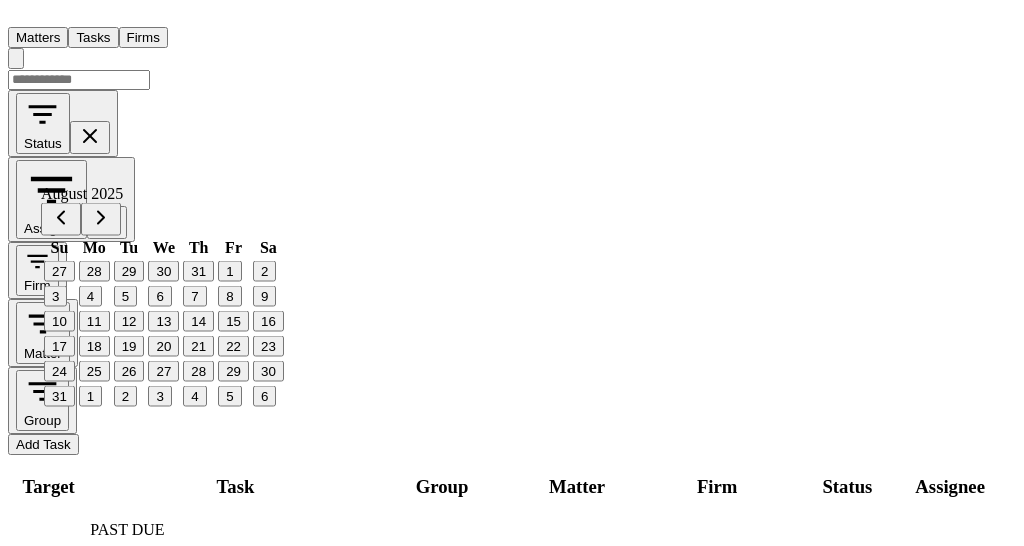 click on "4" at bounding box center [90, 296] 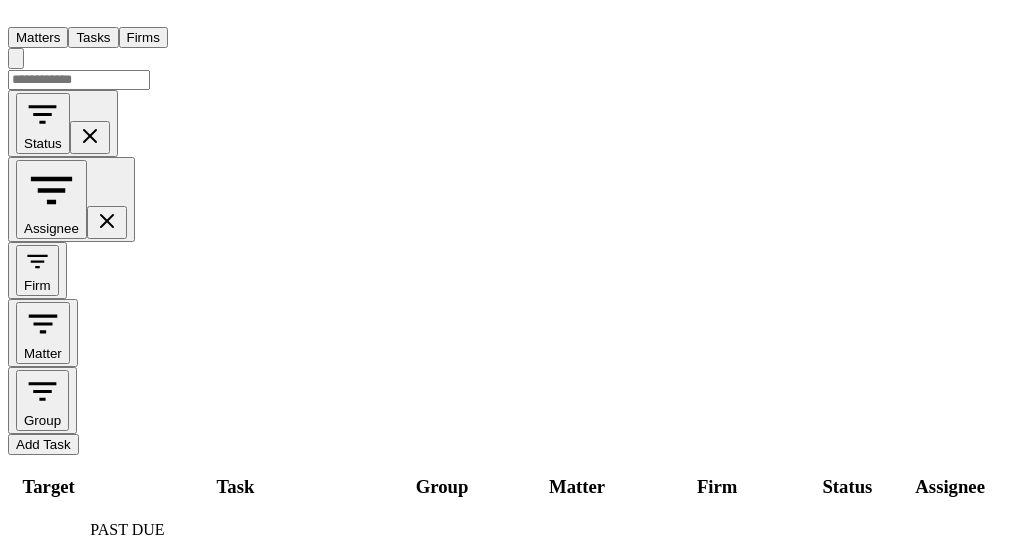 click on "8/1/2025" at bounding box center (45, 559) 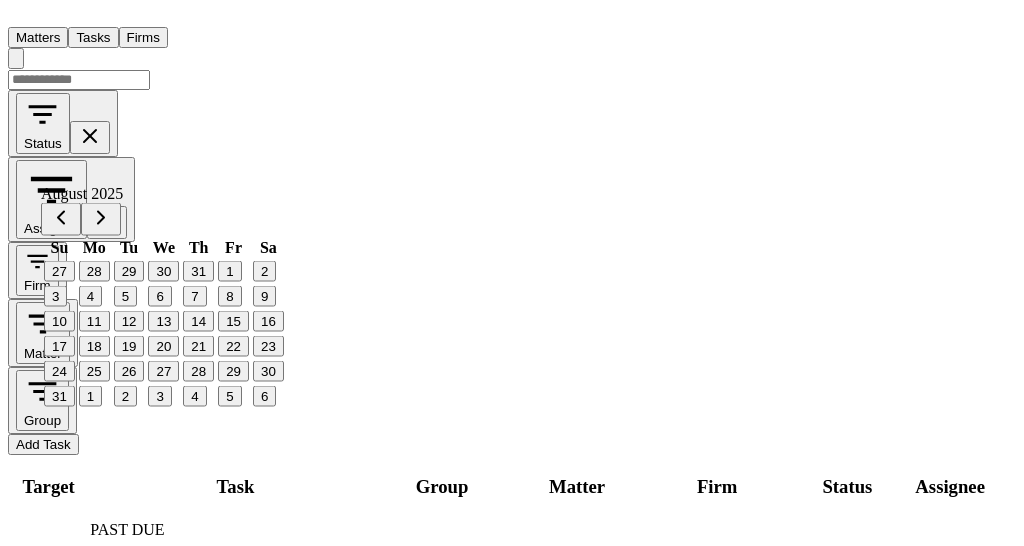 click on "4" at bounding box center (90, 296) 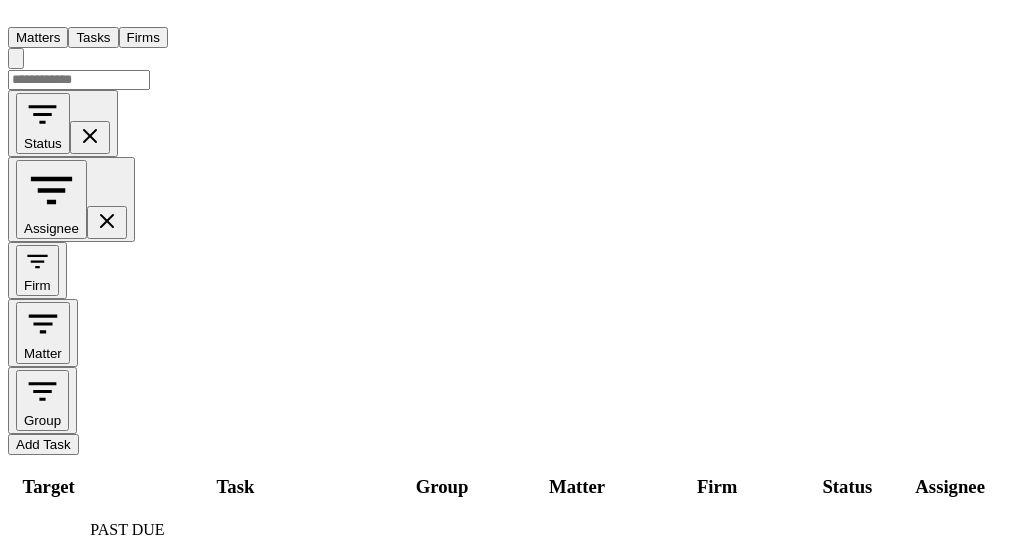 click on "8/1/2025" at bounding box center [45, 559] 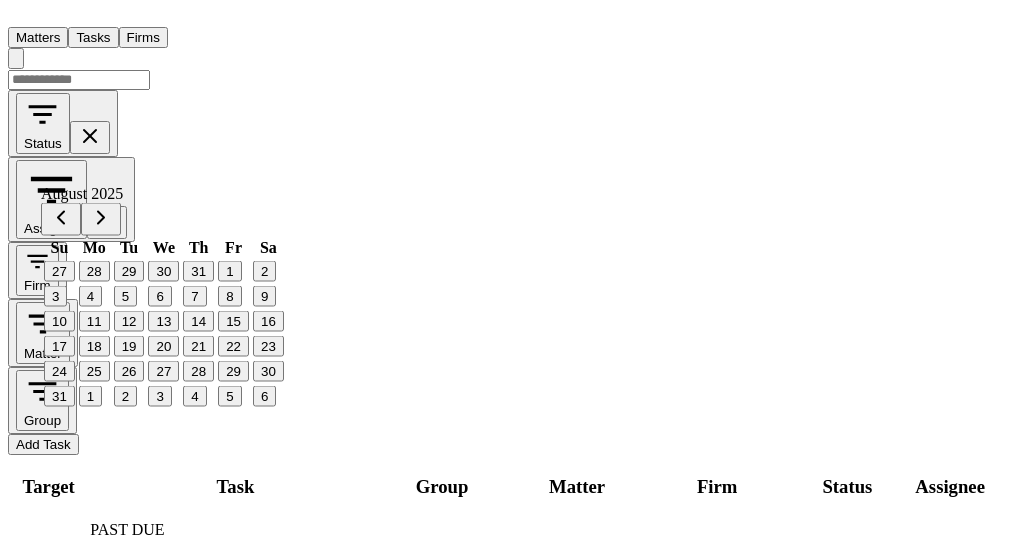 click on "4" at bounding box center (90, 296) 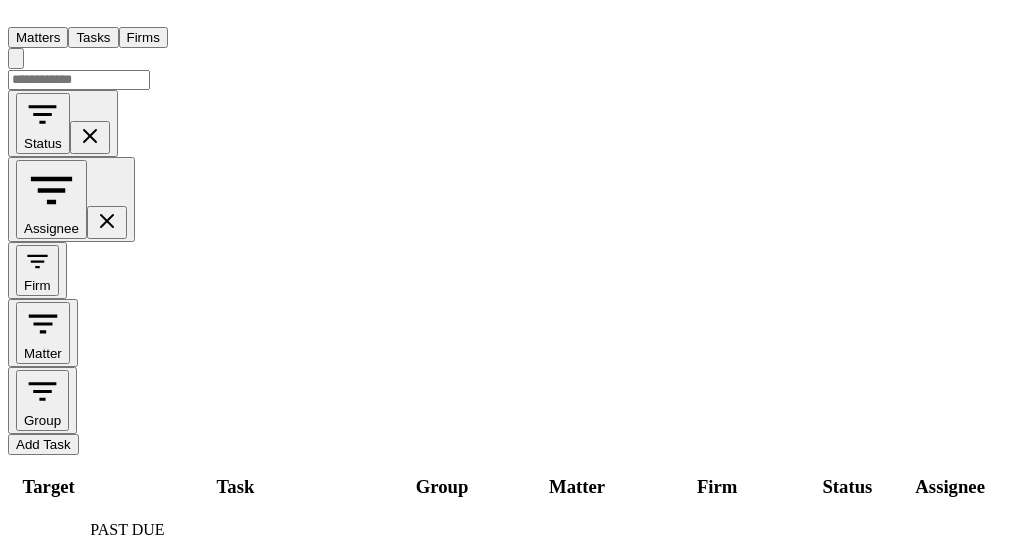 click on "8/1/2025" at bounding box center [45, 559] 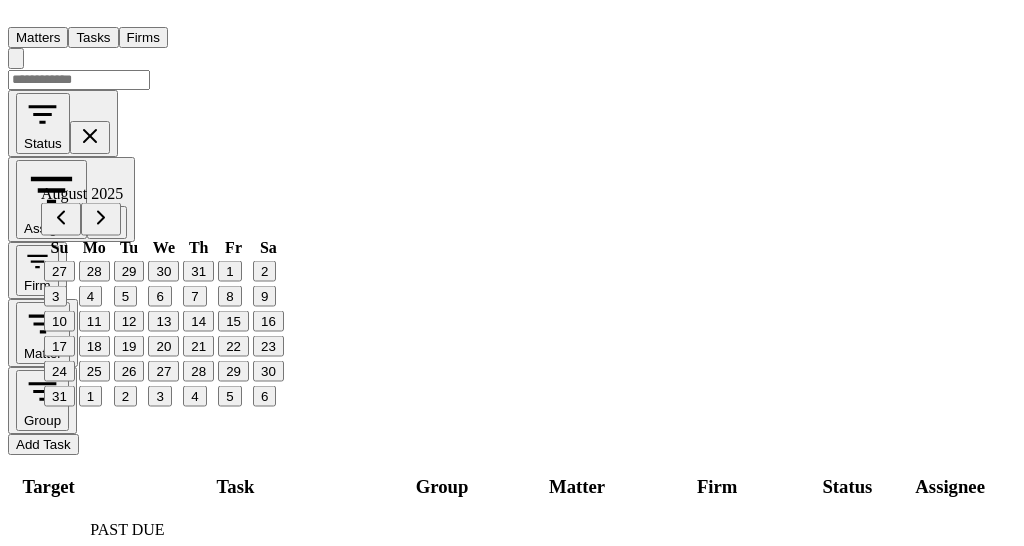 click on "4" at bounding box center [90, 296] 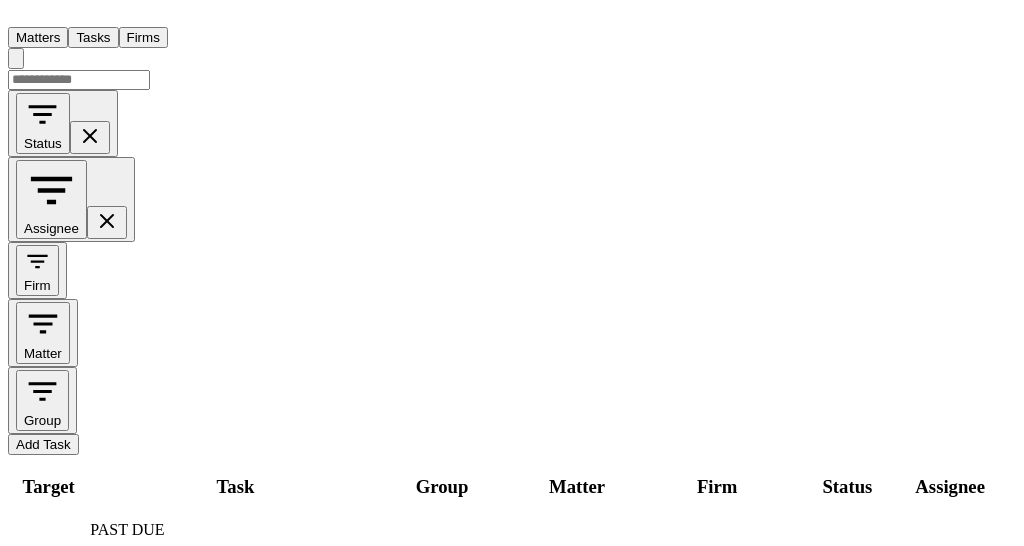 click on "8/1/2025" at bounding box center (45, 559) 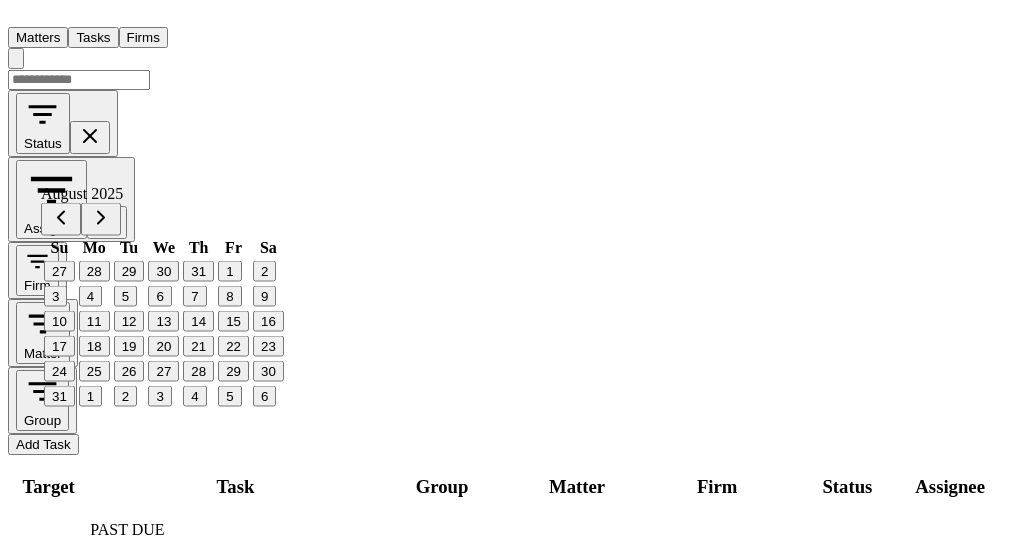 click on "4" at bounding box center [90, 296] 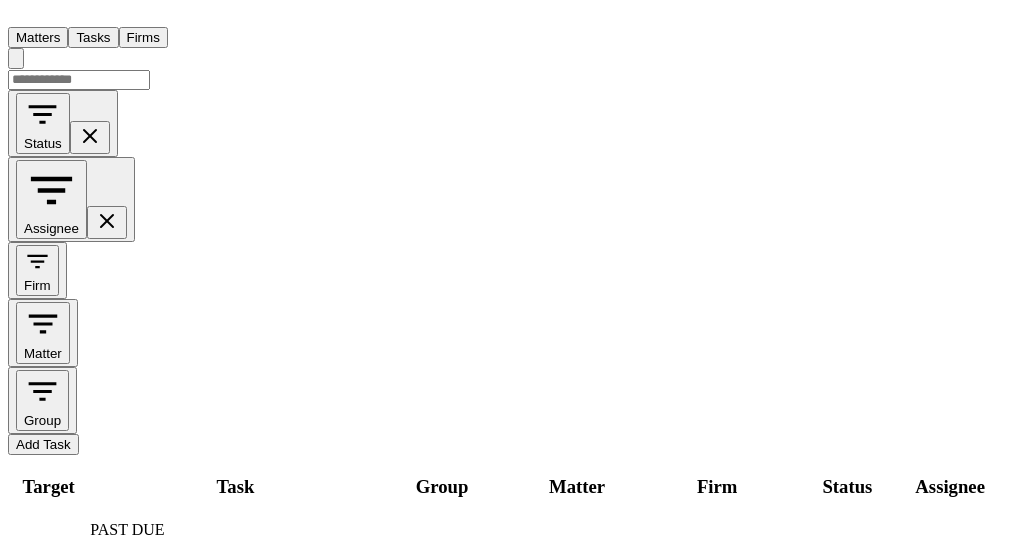 click on "8/1/2025" at bounding box center [45, 559] 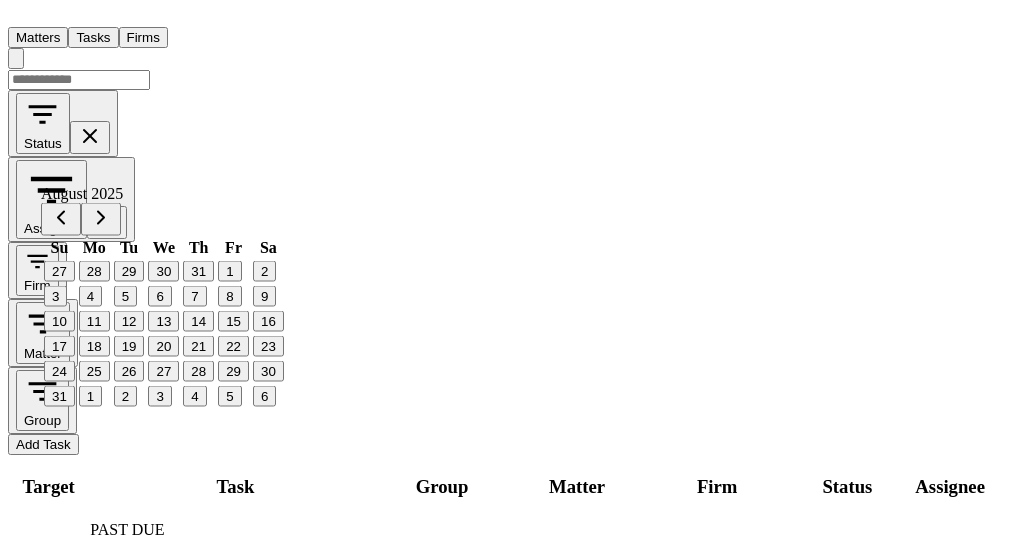 click on "4" at bounding box center (90, 296) 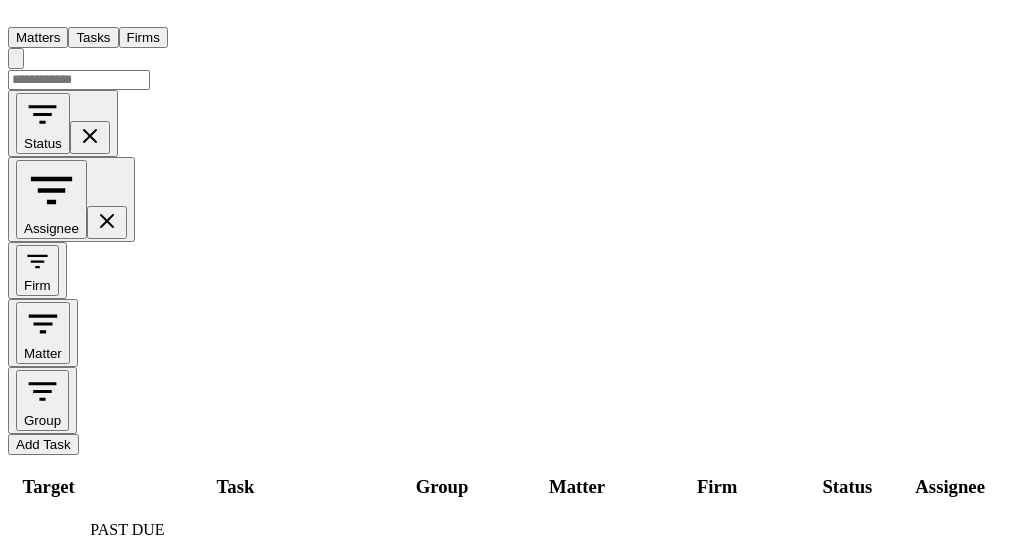 click on "8/1/2025" at bounding box center [45, 559] 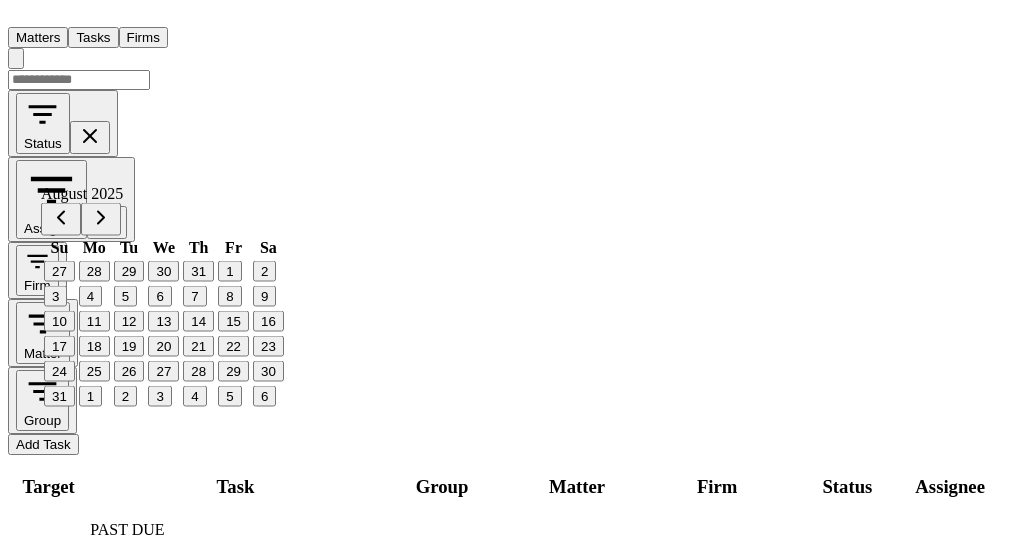 click on "4" at bounding box center (90, 296) 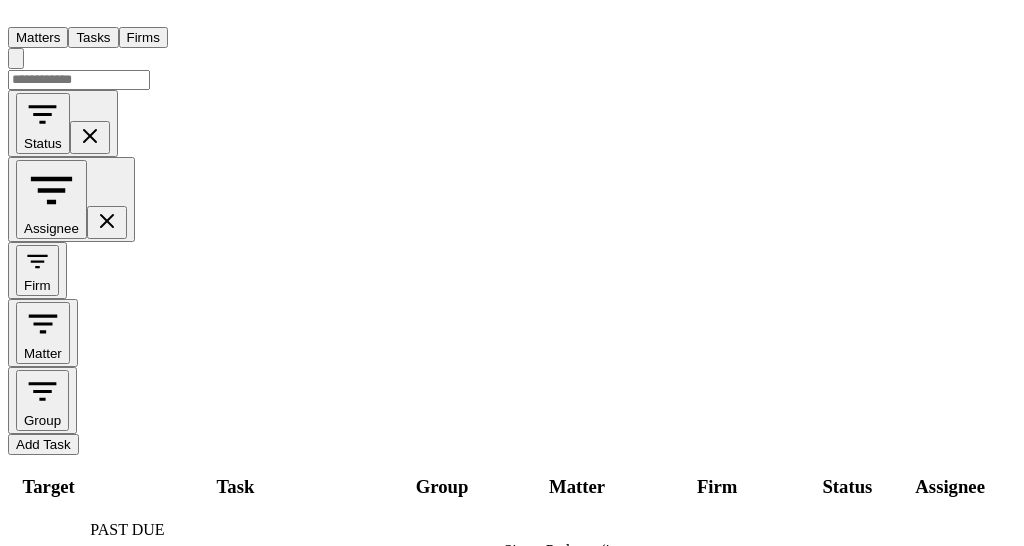 click on "8/1/2025" at bounding box center [45, 559] 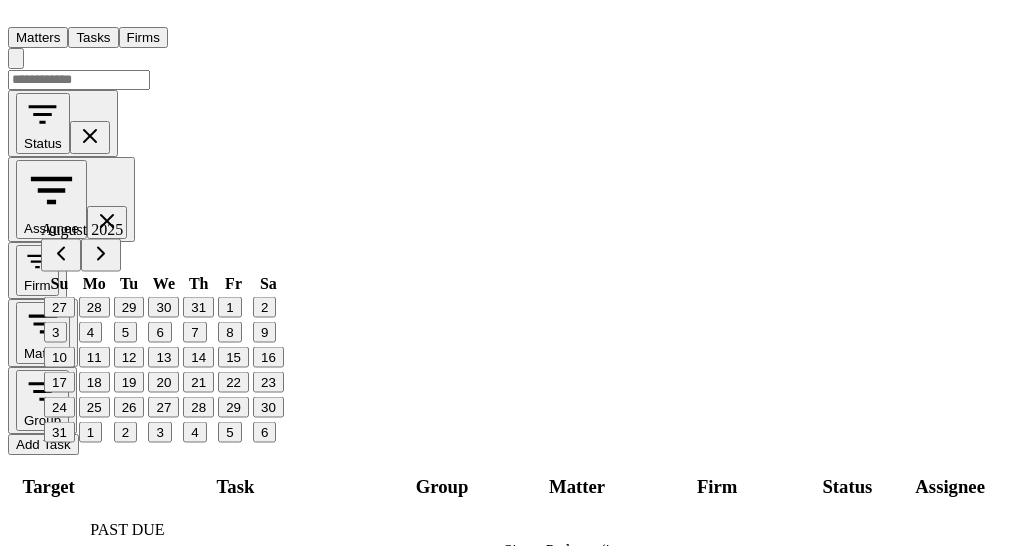 click on "4" at bounding box center [90, 332] 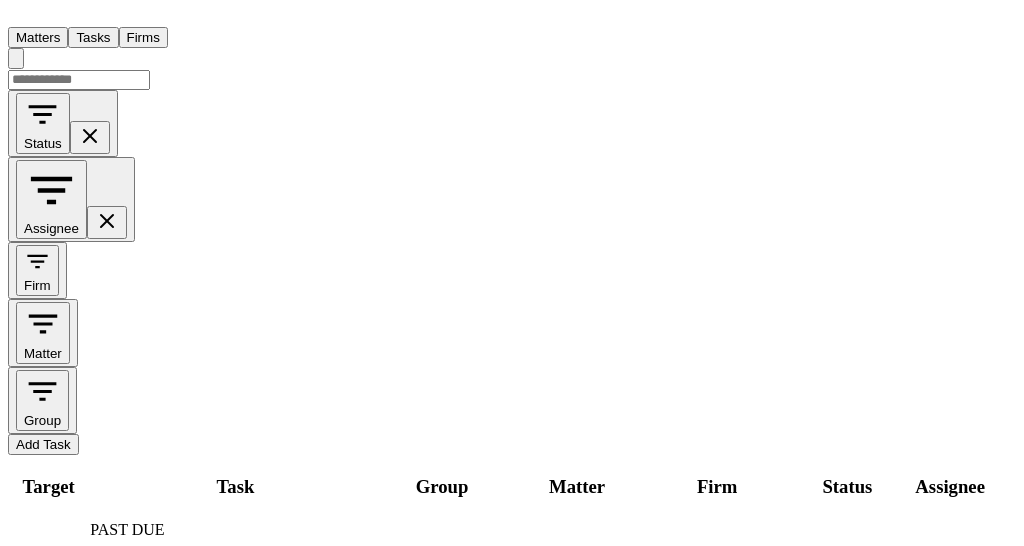 click on "8/1/2025" at bounding box center (45, 559) 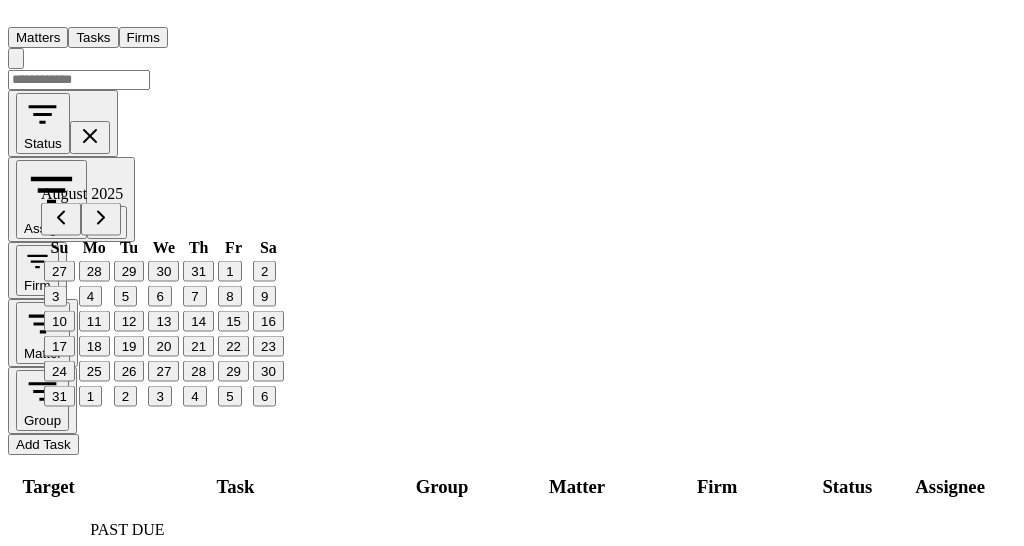 click on "4" at bounding box center [90, 296] 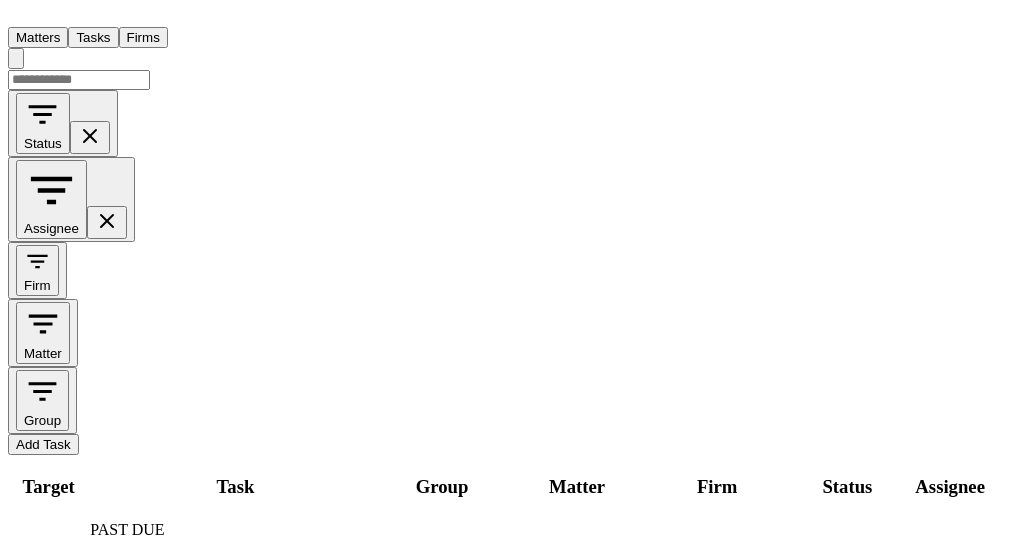 scroll, scrollTop: 2252, scrollLeft: 0, axis: vertical 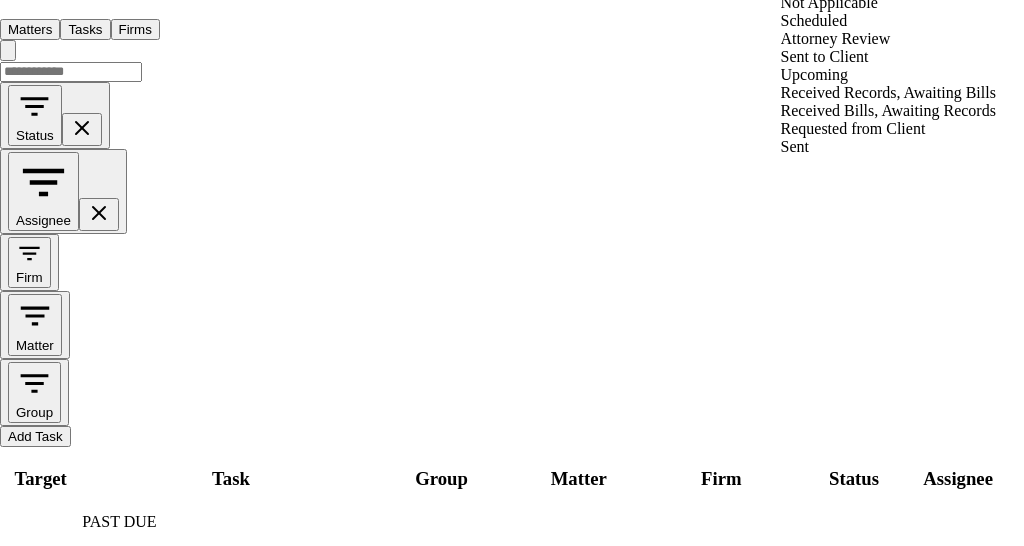 click on "Not Applicable" at bounding box center (888, 3) 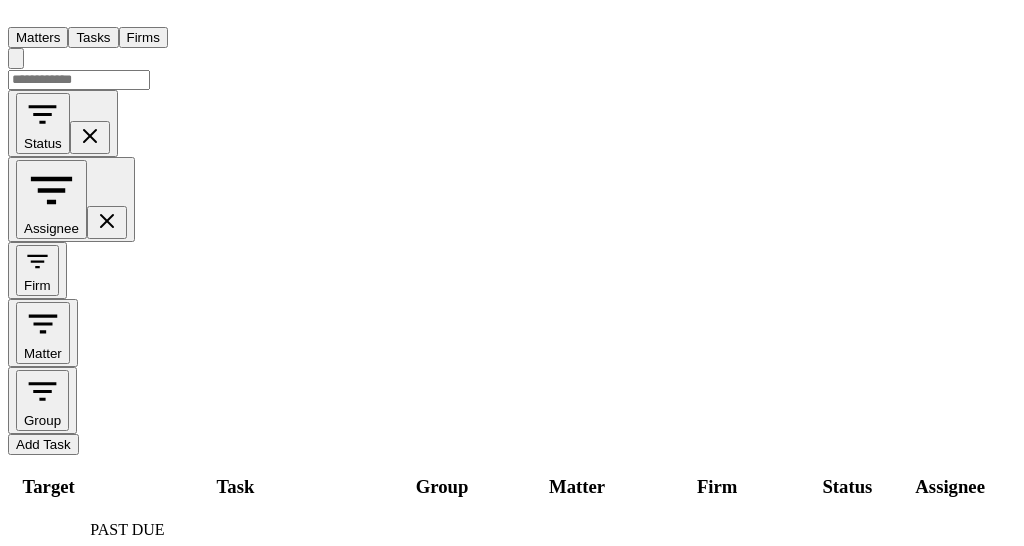 scroll, scrollTop: 0, scrollLeft: 0, axis: both 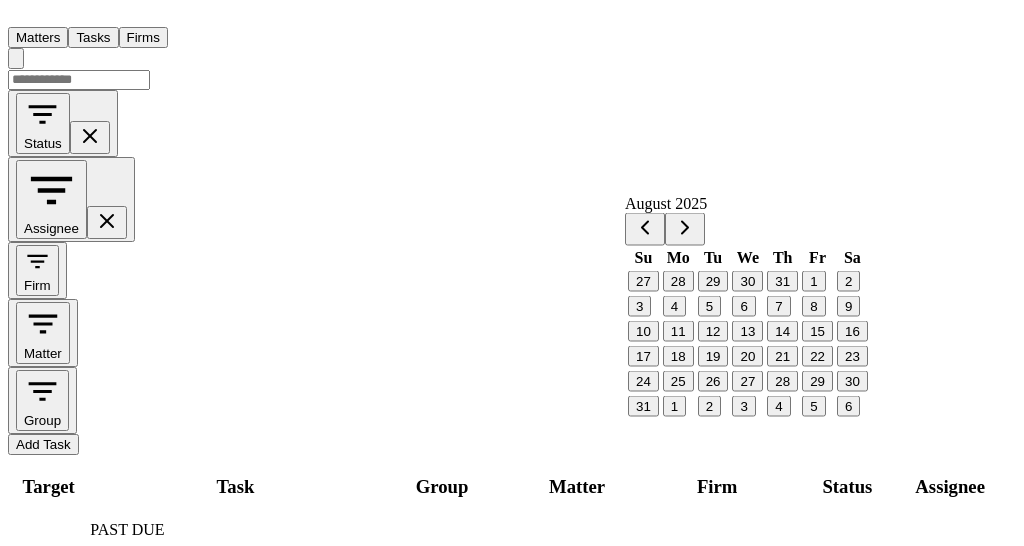click on "5" at bounding box center (709, 306) 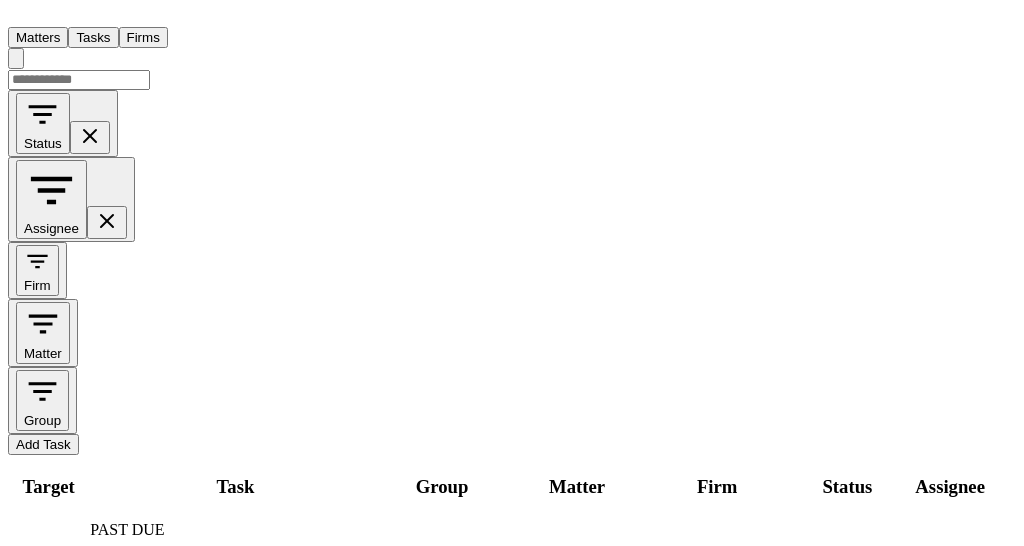 click on "Task" at bounding box center [235, 487] 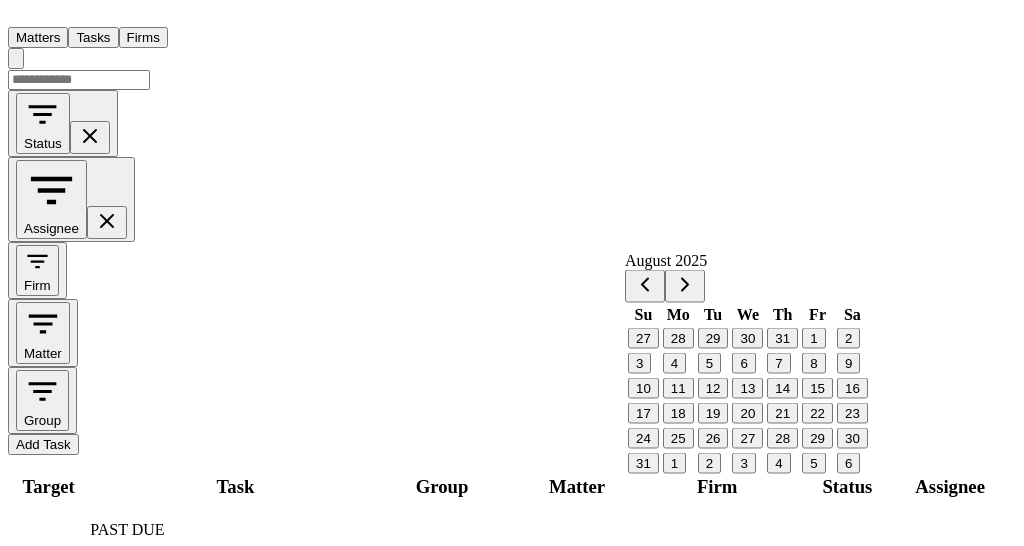 click on "5" at bounding box center (709, 363) 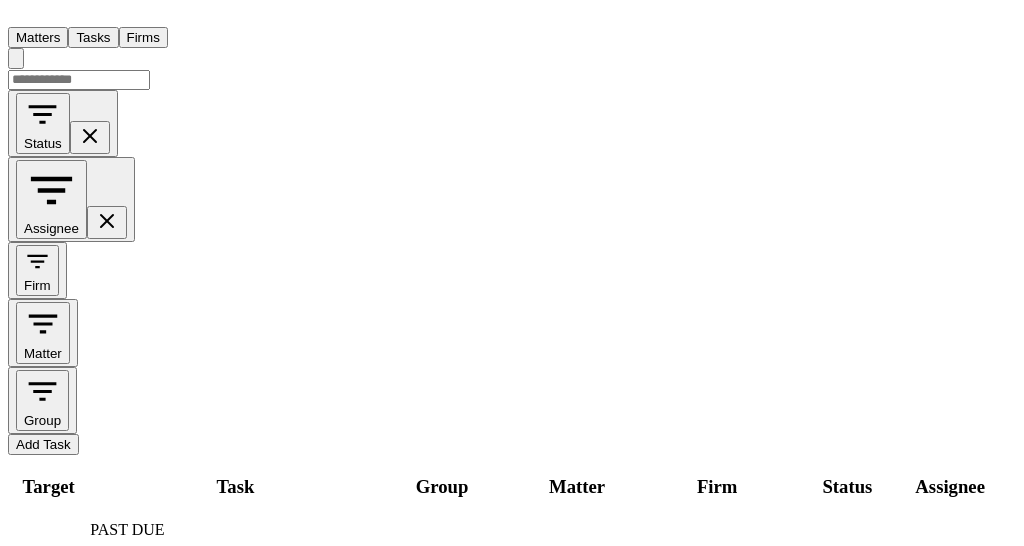 click 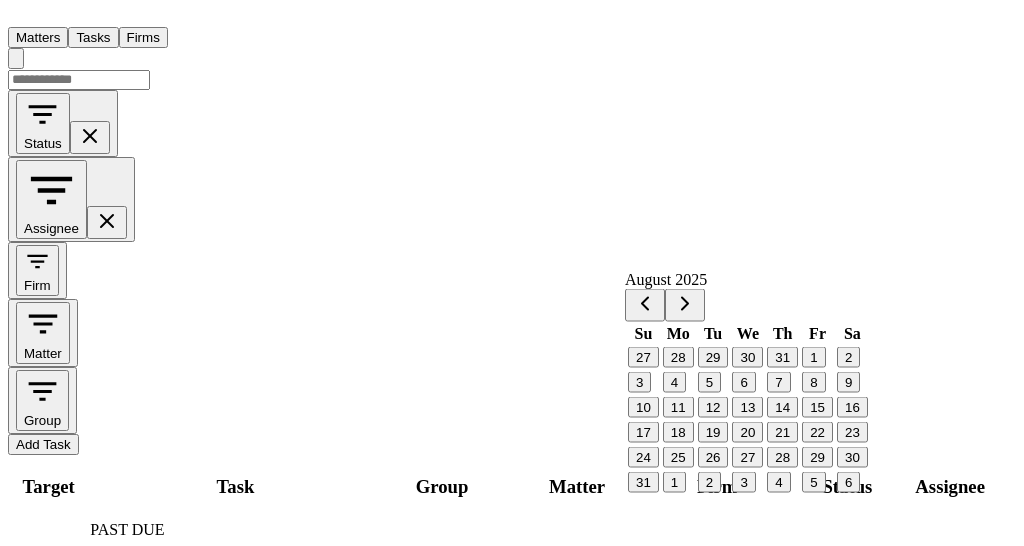 click on "7" at bounding box center (778, 382) 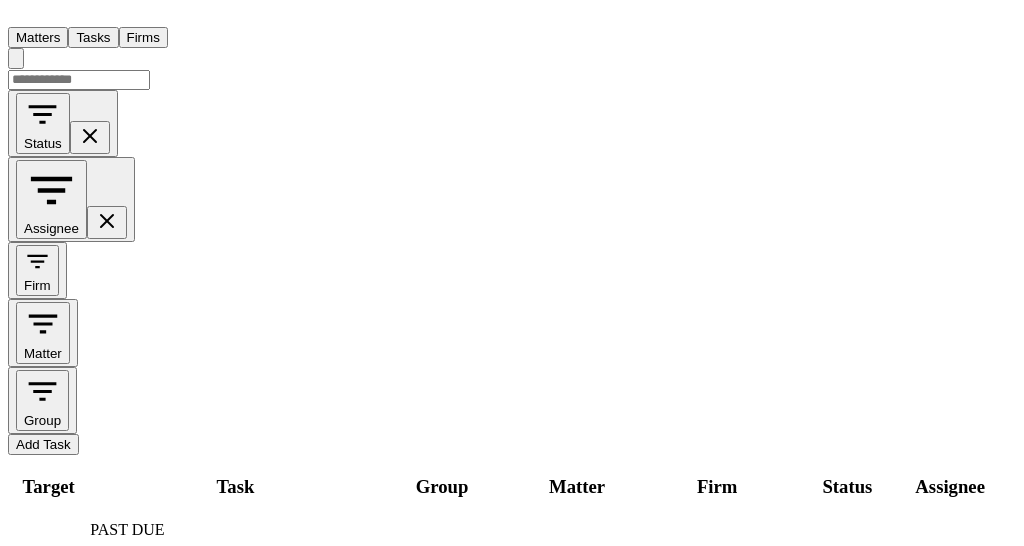 click 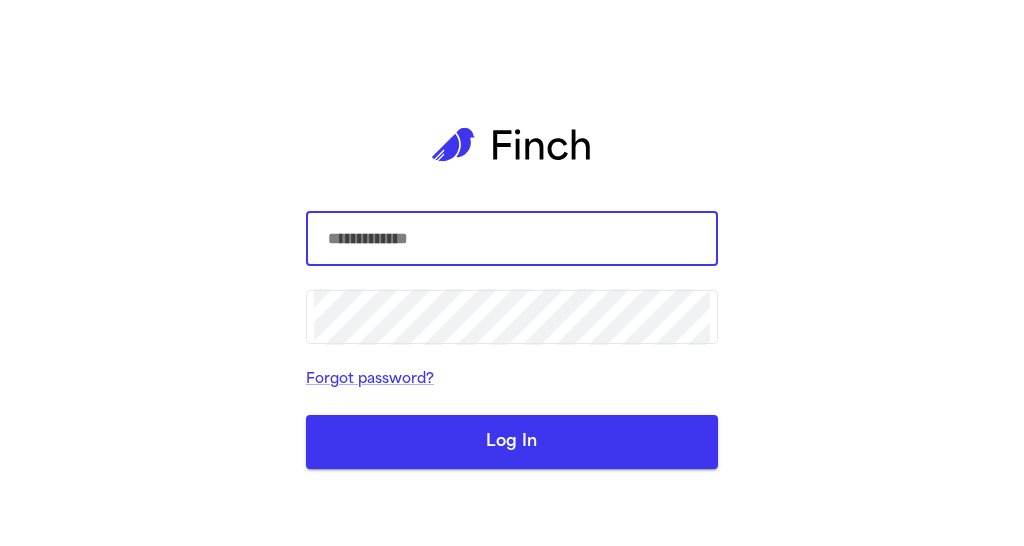 scroll, scrollTop: 0, scrollLeft: 0, axis: both 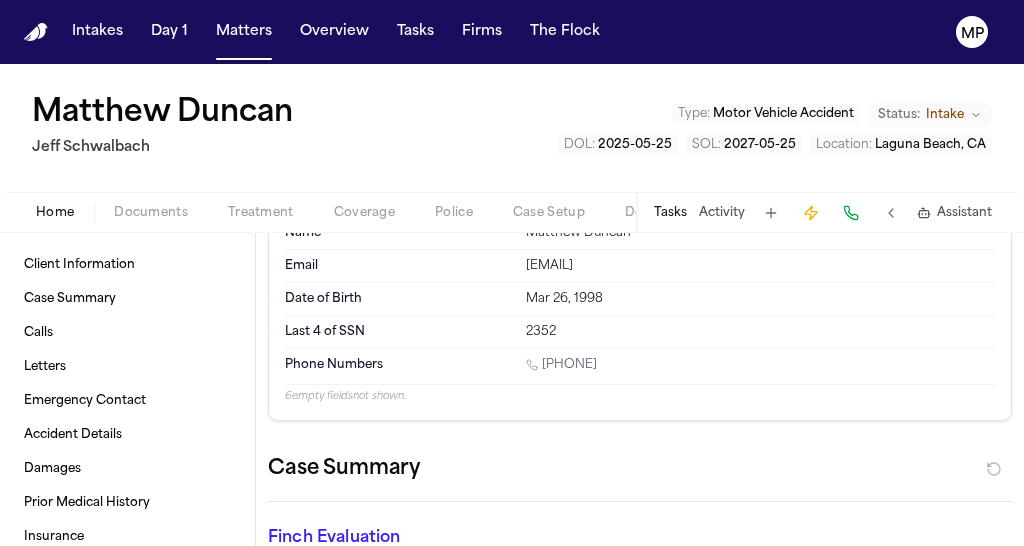 click on "Tasks" at bounding box center (670, 213) 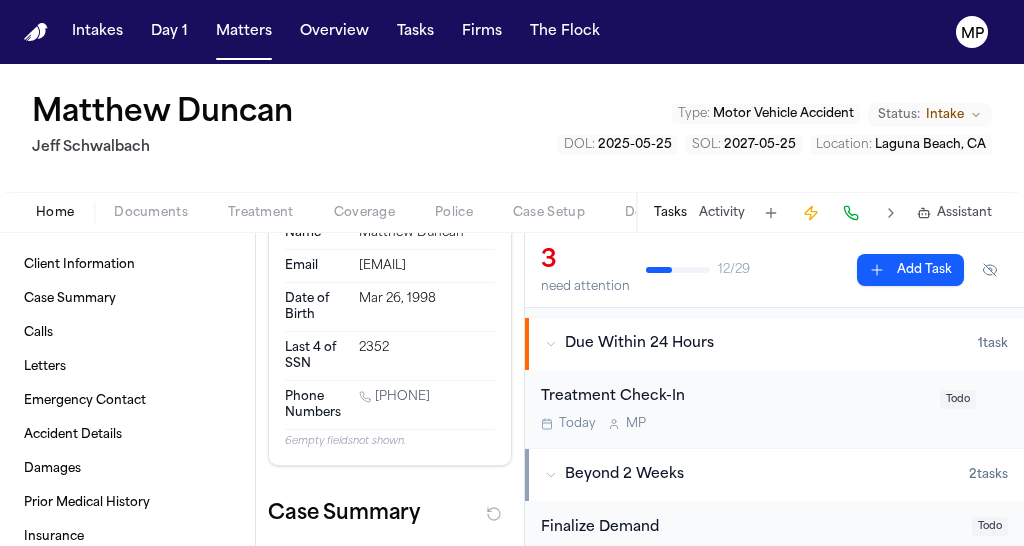 scroll, scrollTop: 207, scrollLeft: 0, axis: vertical 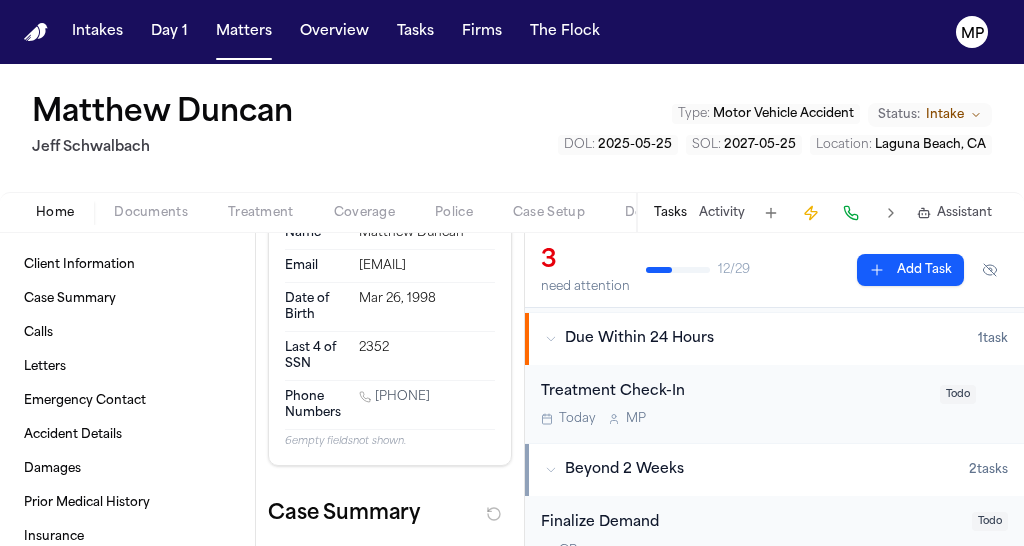 click on "Treatment Check-In" at bounding box center [734, 392] 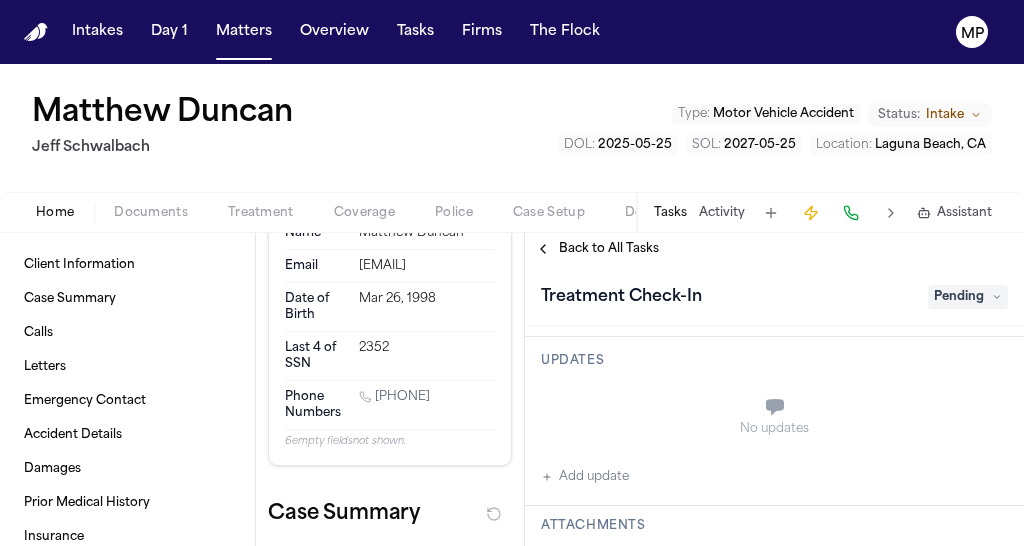 scroll, scrollTop: 208, scrollLeft: 0, axis: vertical 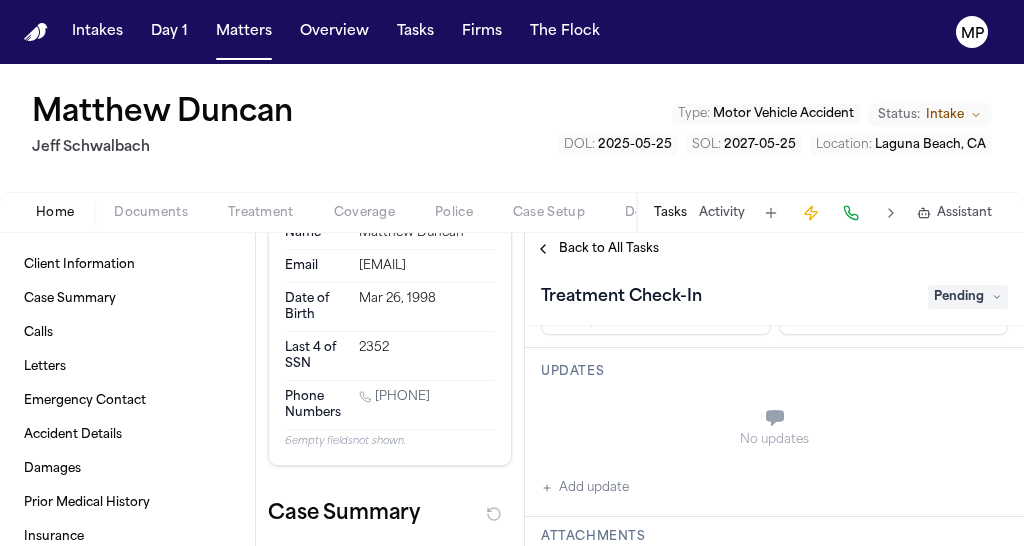 click on "Pending" at bounding box center (968, 297) 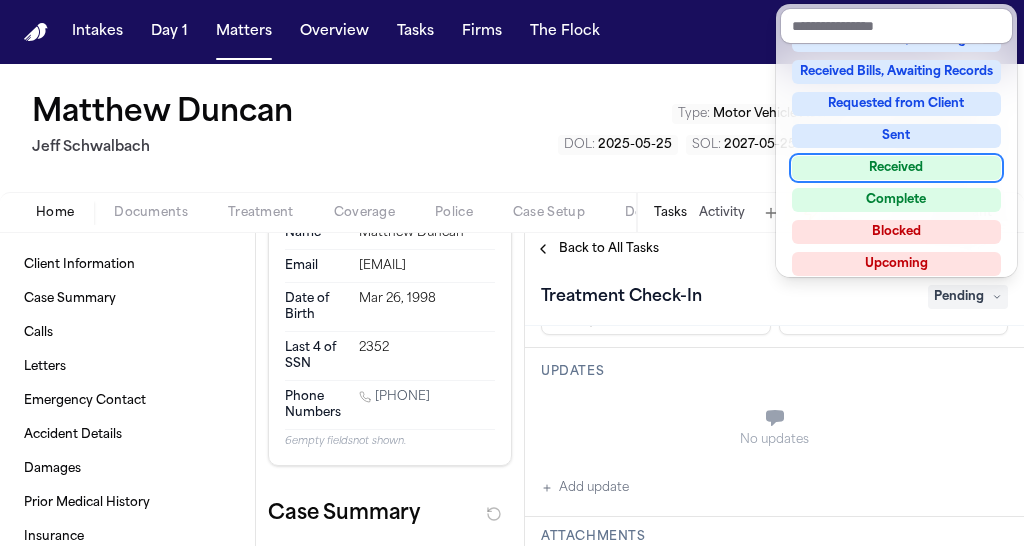scroll, scrollTop: 312, scrollLeft: 0, axis: vertical 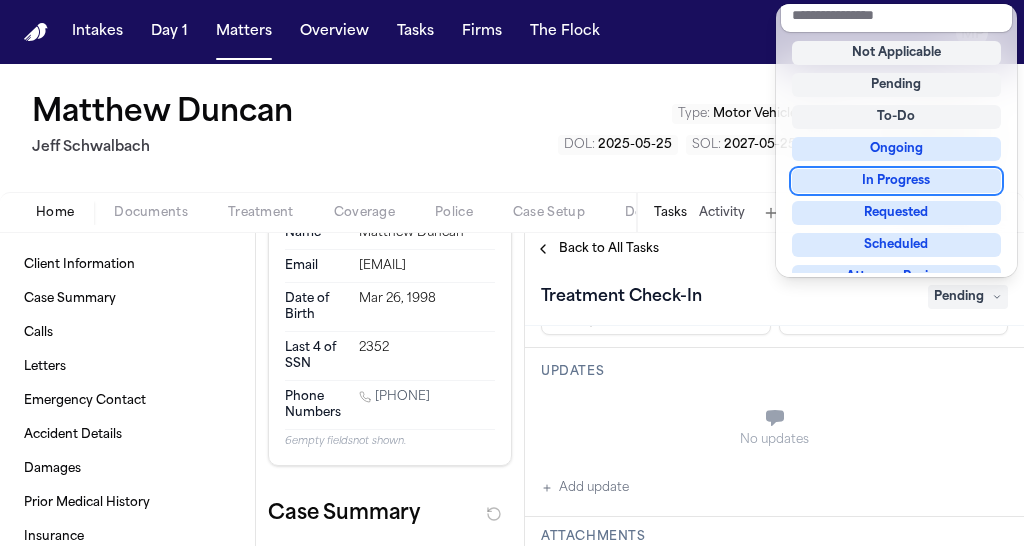 click on "In Progress" at bounding box center [896, 181] 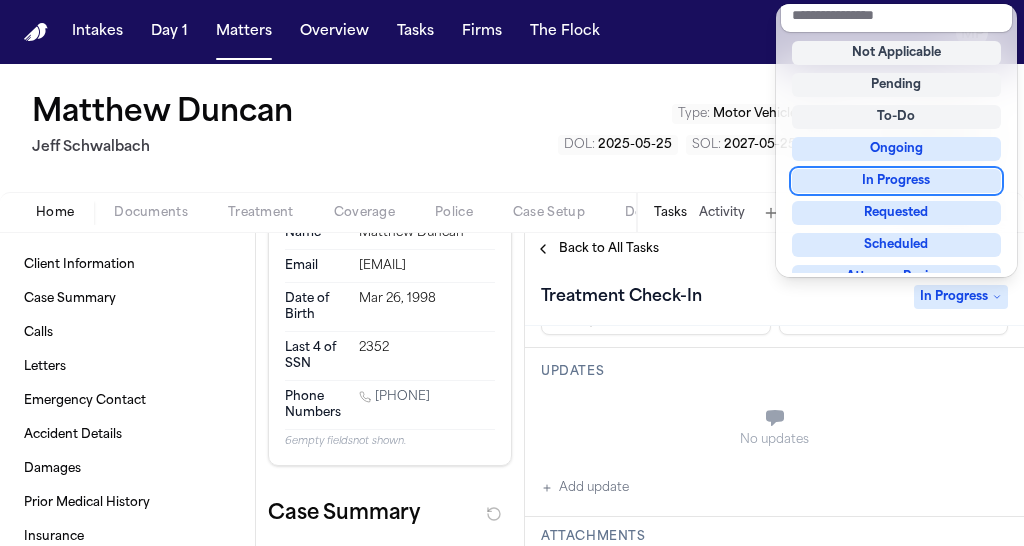 click on "In Progress" at bounding box center (896, 181) 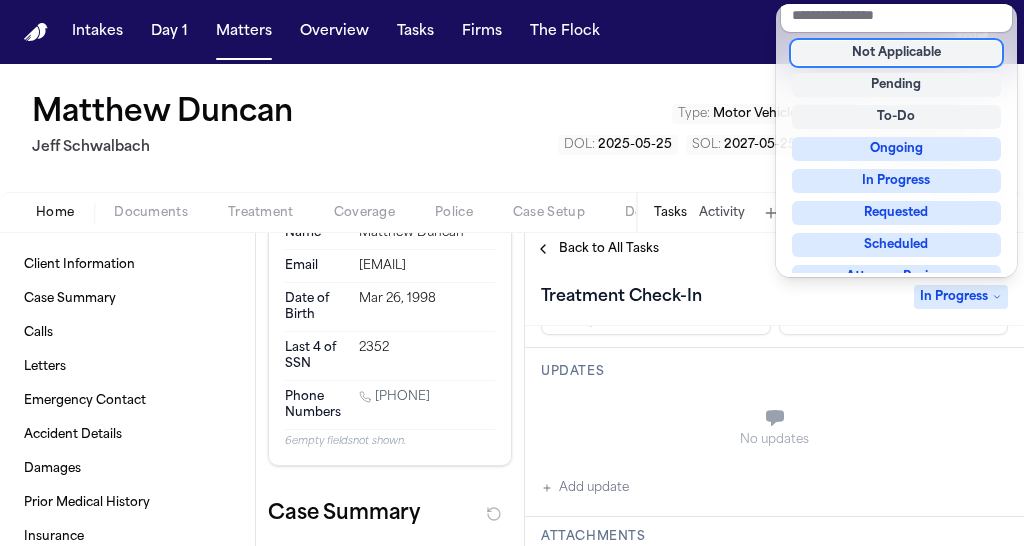click on "Matthew Duncan Jeff Schwalbach Type :   Motor Vehicle Accident Status: Intake DOL :   2025-05-25 SOL :   2027-05-25 Location :   Laguna Beach, CA Home Documents Treatment Coverage Police Case Setup Demand Workspaces Artifacts Tasks Activity Assistant Client Information Case Summary Calls Letters Emergency Contact Accident Details Damages Prior Medical History Insurance Police Additional Parties Employment Prior Lawsuits Client Information Edit Name Matthew Duncan Email DuncanTmatthew@gmail.com Date of Birth Mar 26, 1998 Last 4 of SSN 2352 Phone Numbers 1 (858) 228-6232 6  empty   fields  not shown. Case Summary Finch Evaluation * ​ Calls Received signed HIPAA form and photo ID from client Matthew. Jul 9  at  3:35 PM •  1m 55s Followed up with client to request first party and third party insurance information and attempted to transfer call to Denise. Jul 9  at  3:33 PM •  1m 12s Left voicemail for client requesting completion of HIPAA form via email. Jul 9  at  2:40 PM •  52s Jul 8  at  5:52 PM •  :" at bounding box center [512, 305] 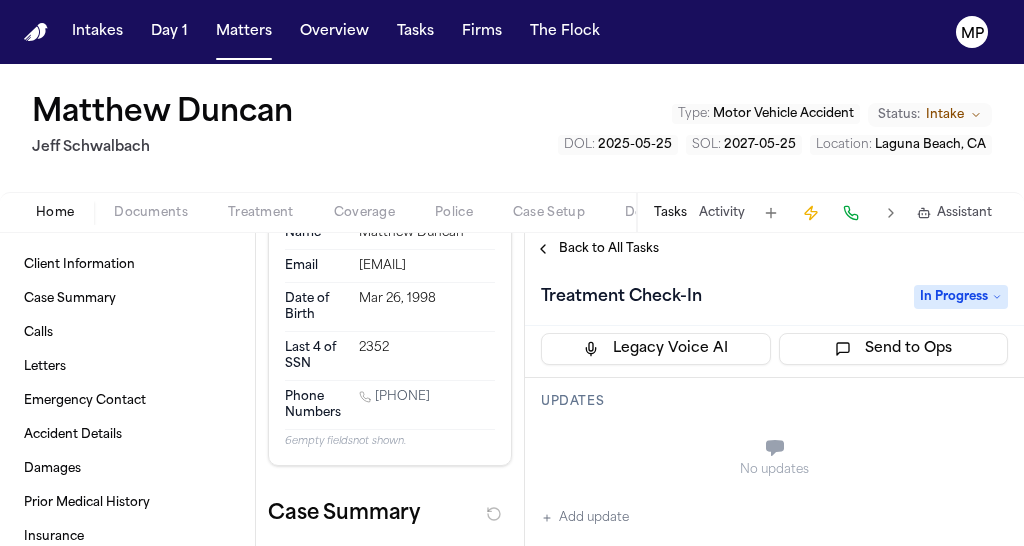 scroll, scrollTop: 174, scrollLeft: 0, axis: vertical 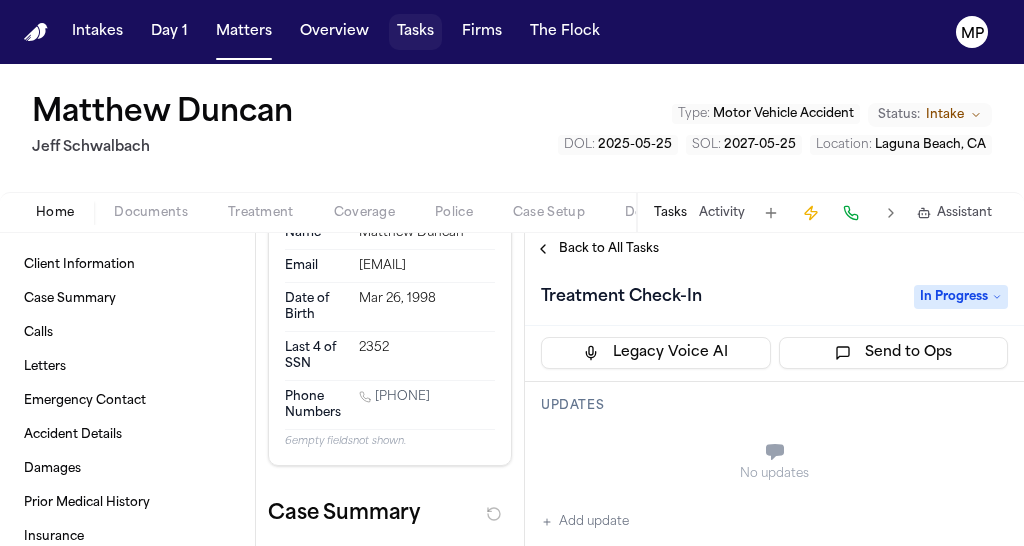 click on "Tasks" at bounding box center [415, 32] 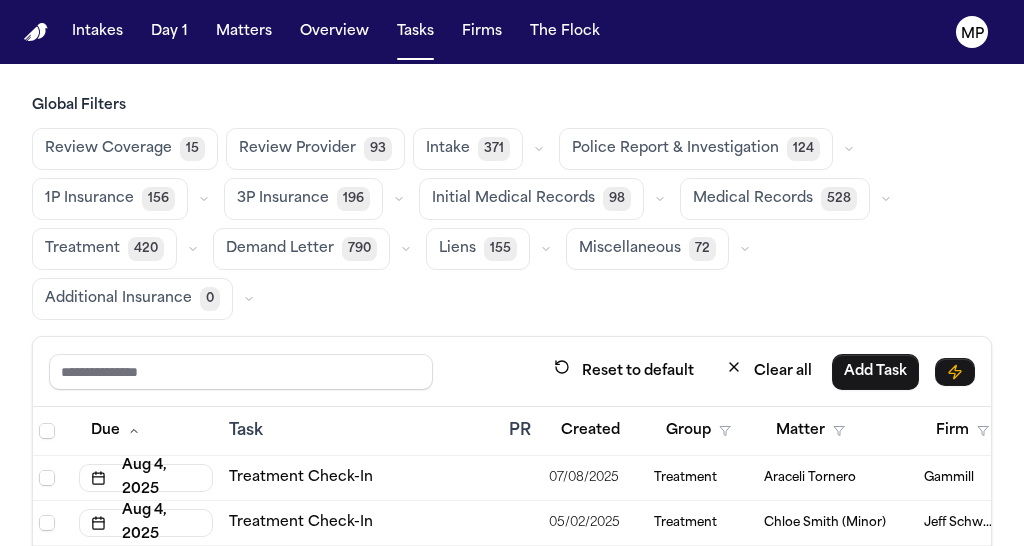 scroll, scrollTop: 0, scrollLeft: 2, axis: horizontal 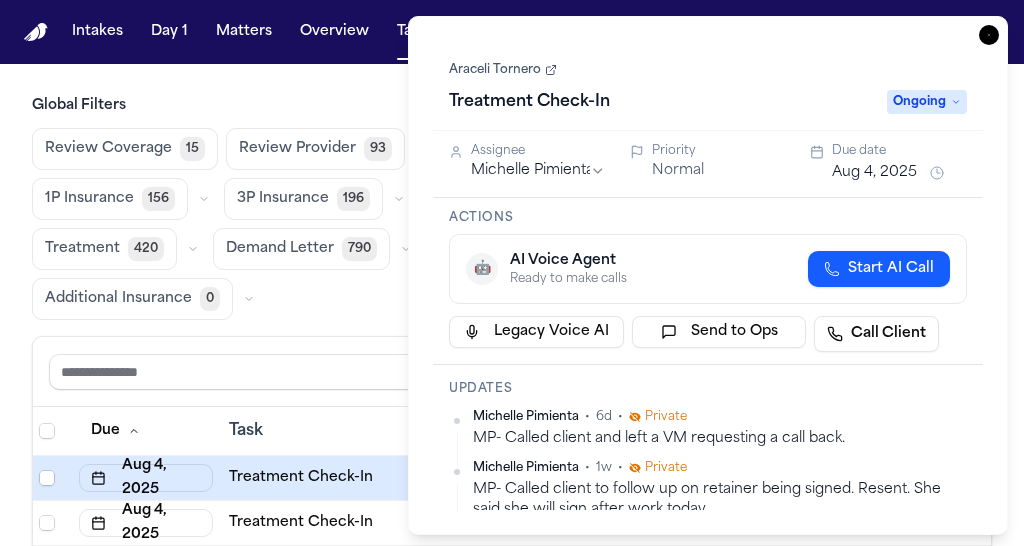 click on "Araceli Tornero" at bounding box center [503, 70] 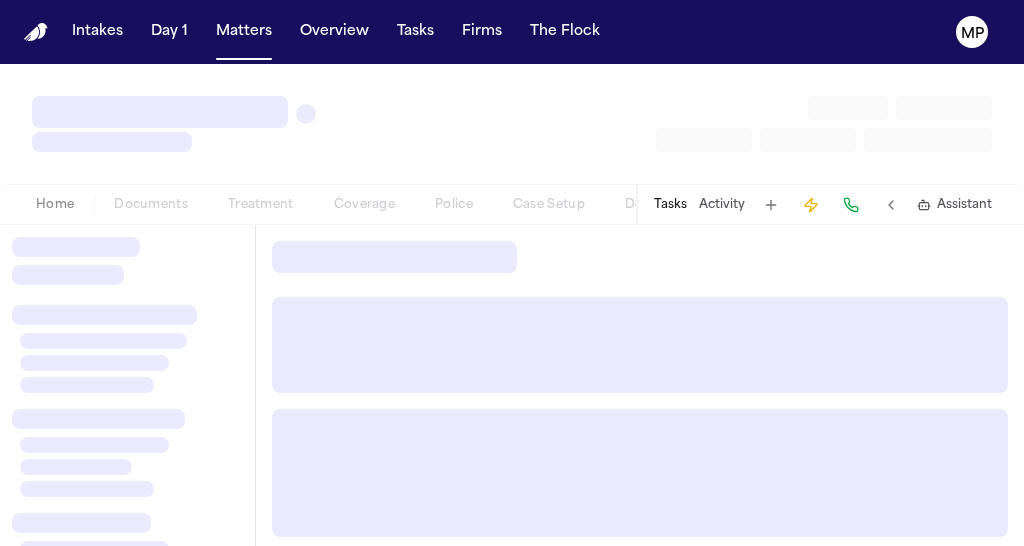 scroll, scrollTop: 0, scrollLeft: 0, axis: both 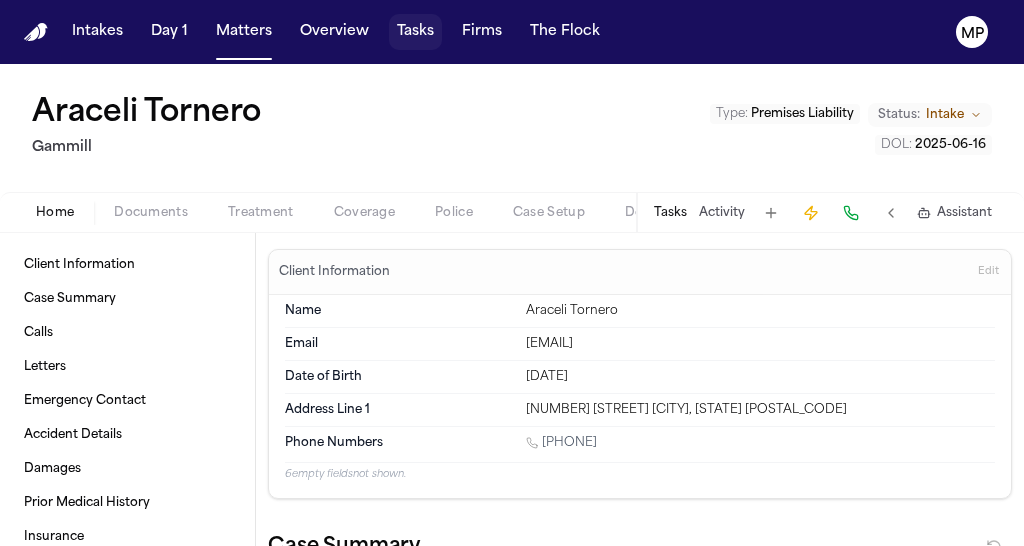 click on "Tasks" at bounding box center (415, 32) 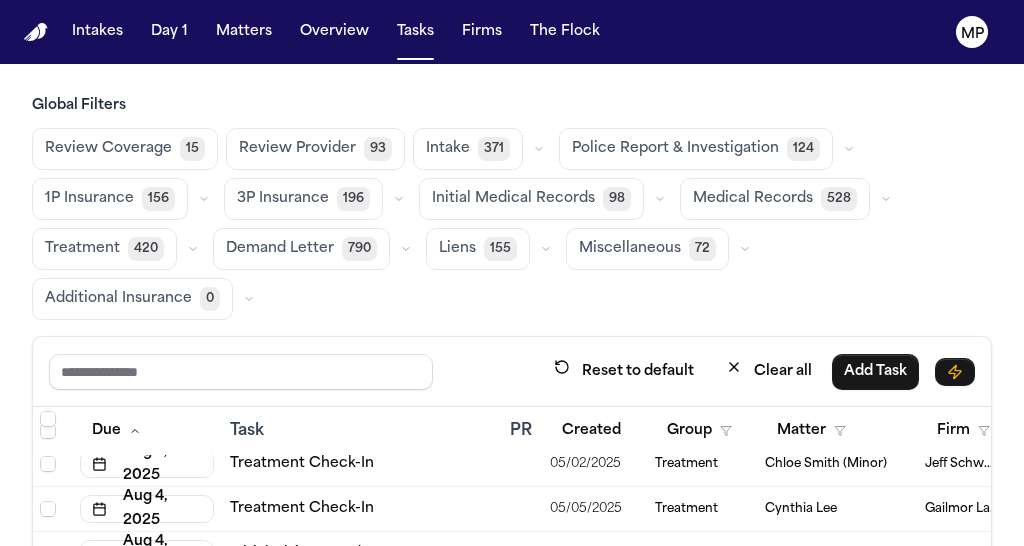 scroll, scrollTop: 54, scrollLeft: 1, axis: both 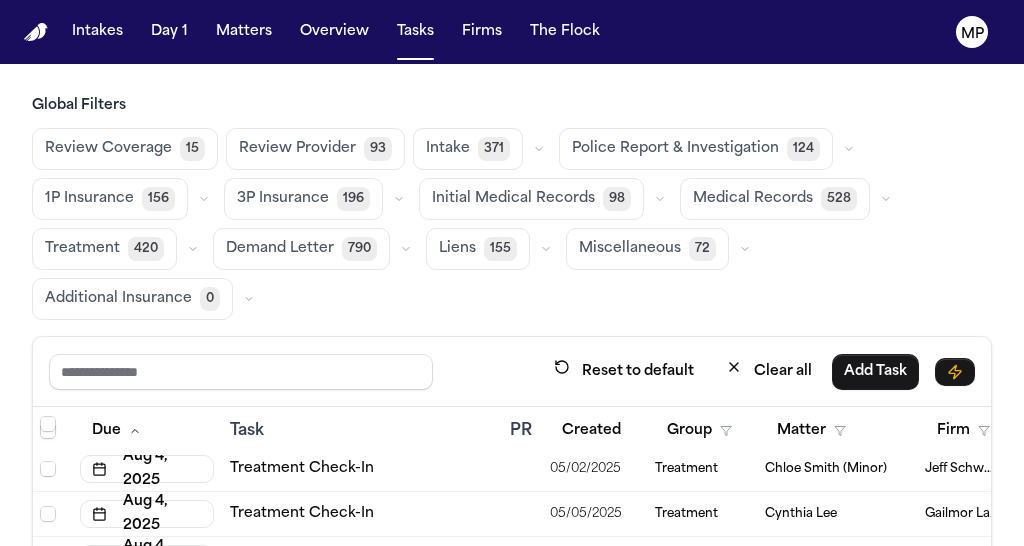click on "Treatment Check-In" at bounding box center [362, 514] 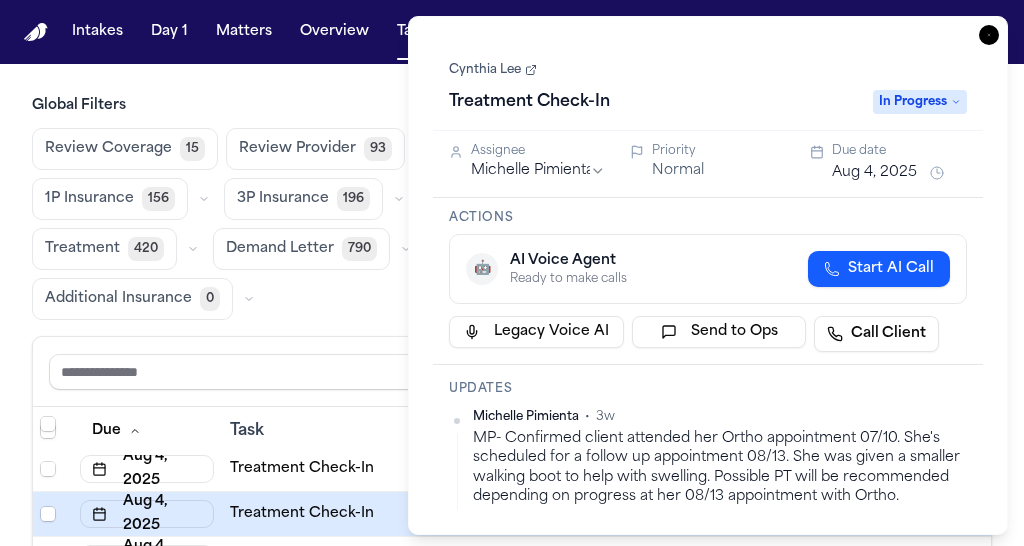click on "Cynthia Lee" at bounding box center [493, 70] 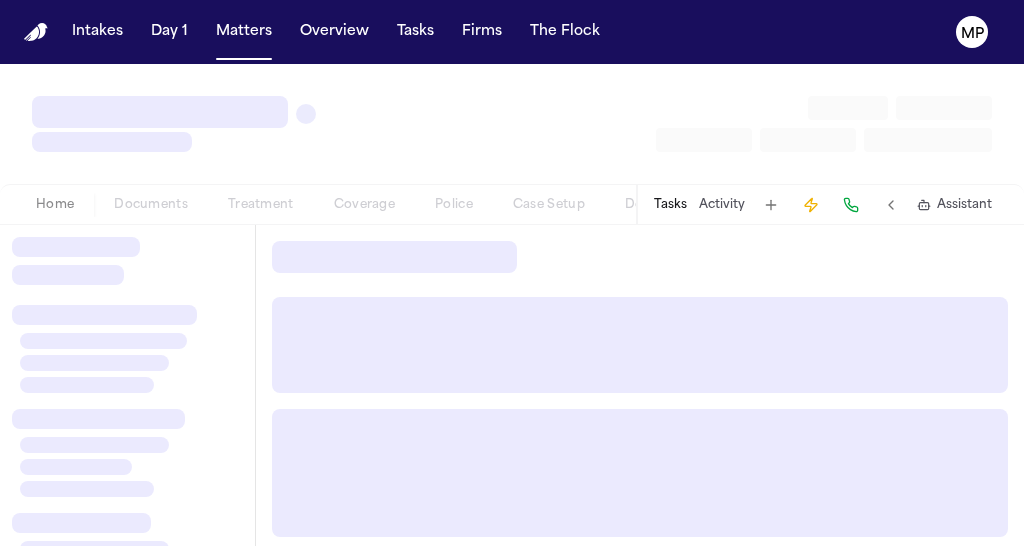 scroll, scrollTop: 0, scrollLeft: 0, axis: both 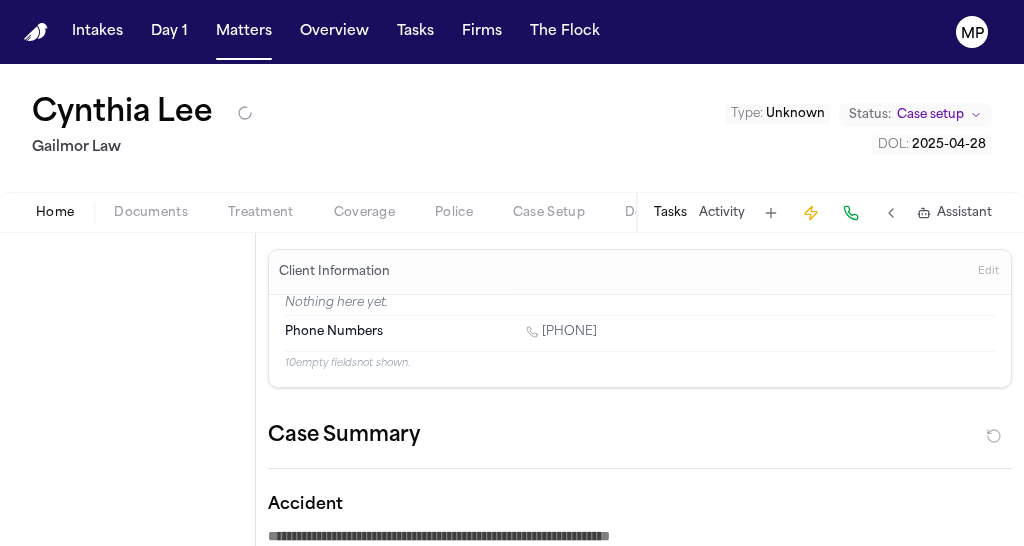 type on "*" 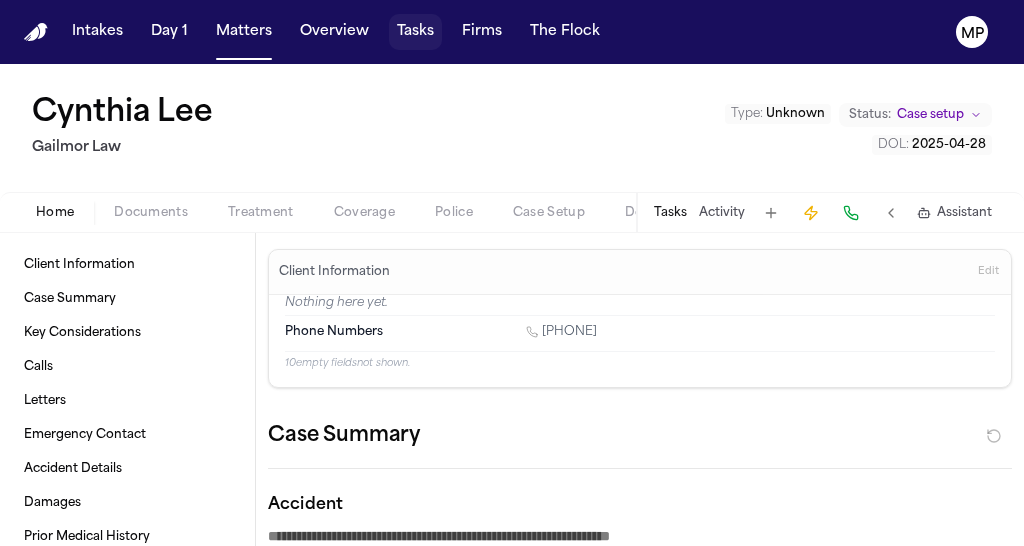 click on "Tasks" at bounding box center [415, 32] 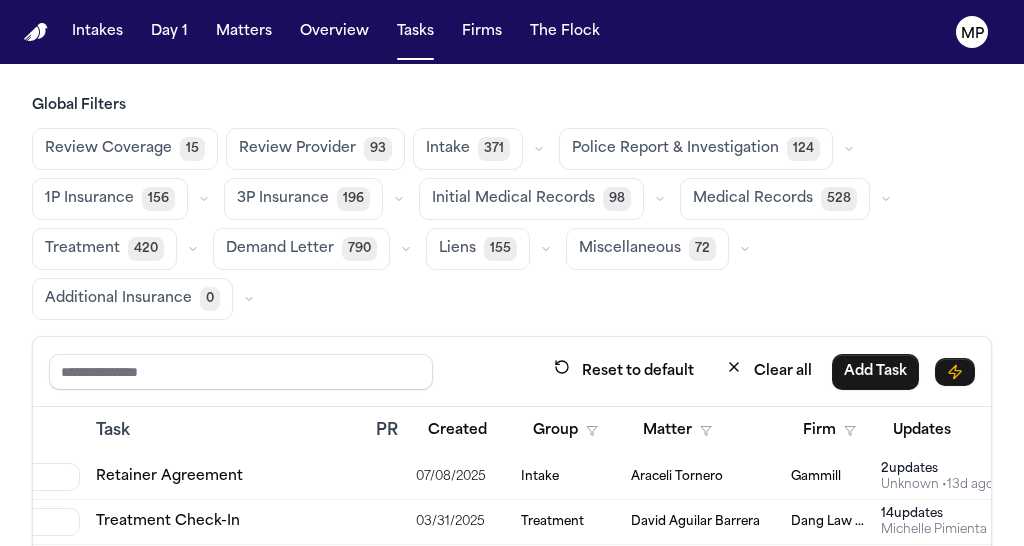 scroll, scrollTop: 949, scrollLeft: 134, axis: both 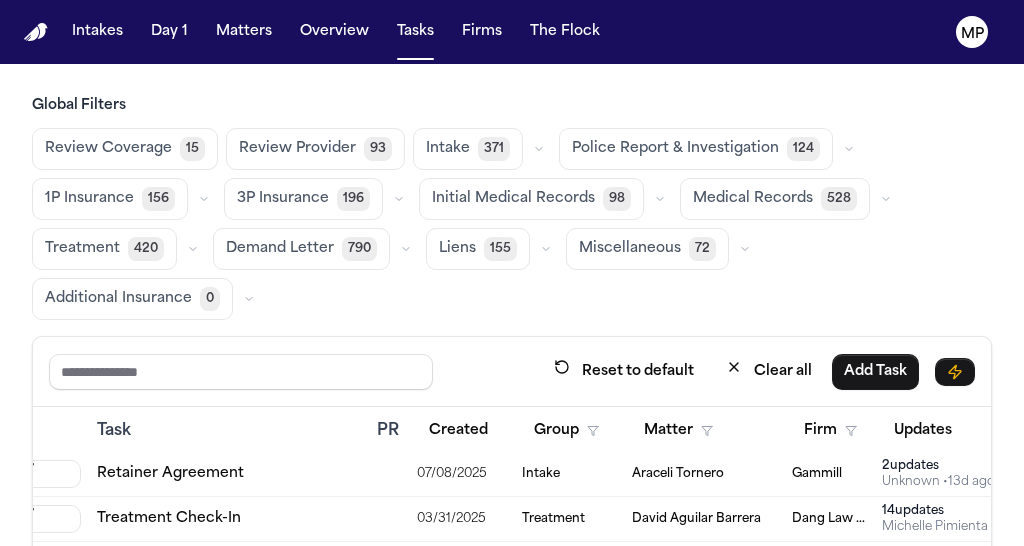 click on "Treatment Check-In" at bounding box center [229, 519] 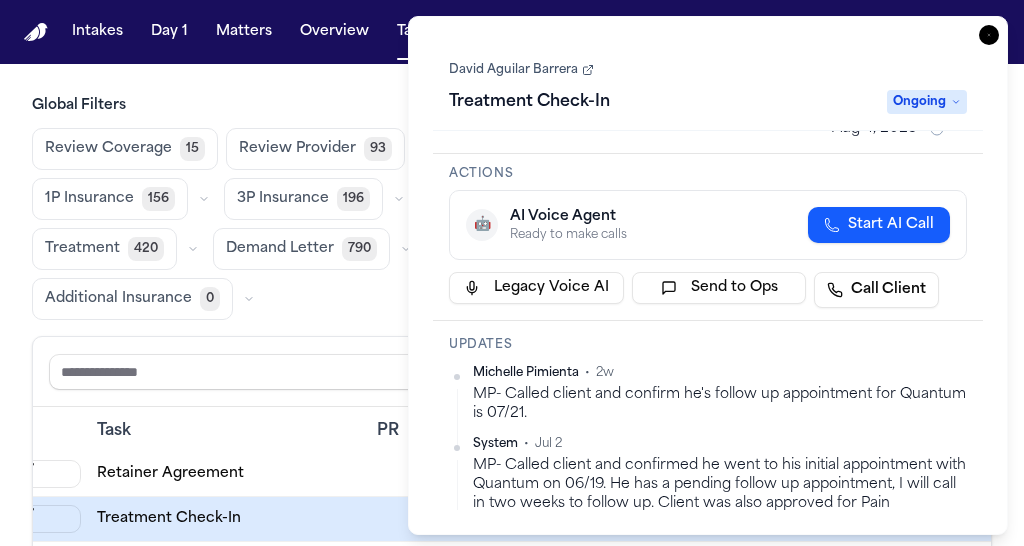 scroll, scrollTop: 0, scrollLeft: 0, axis: both 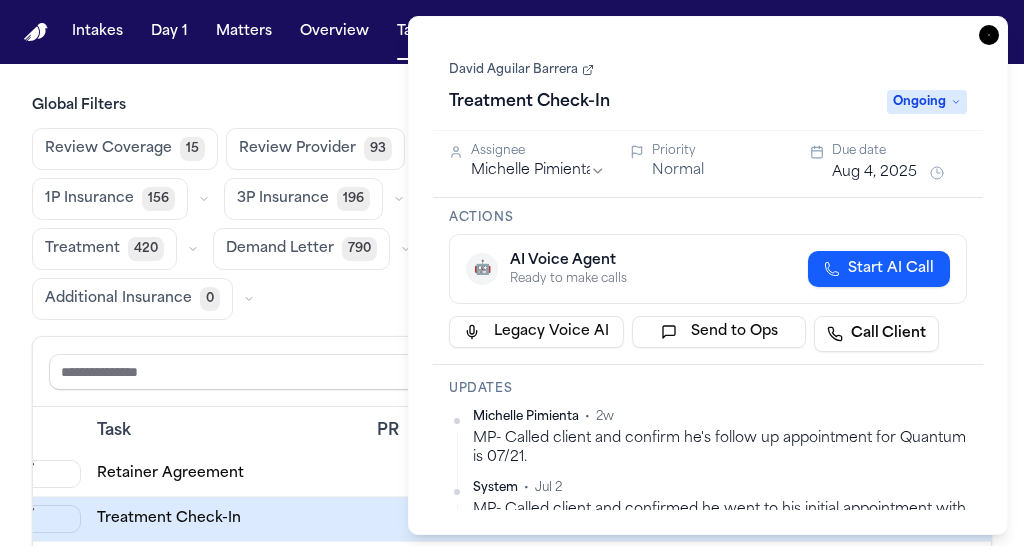 click on "David Aguilar Barrera" at bounding box center [521, 70] 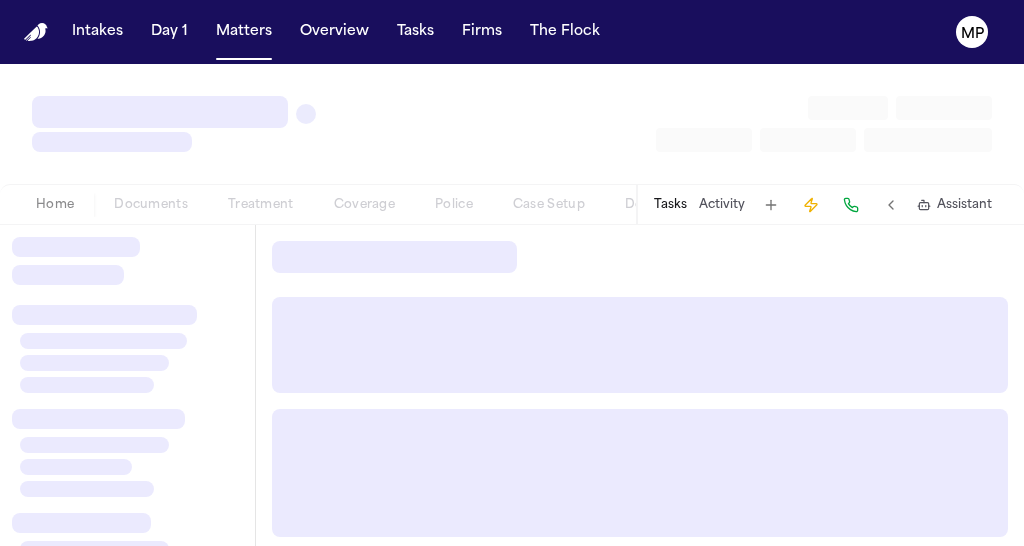 scroll, scrollTop: 0, scrollLeft: 0, axis: both 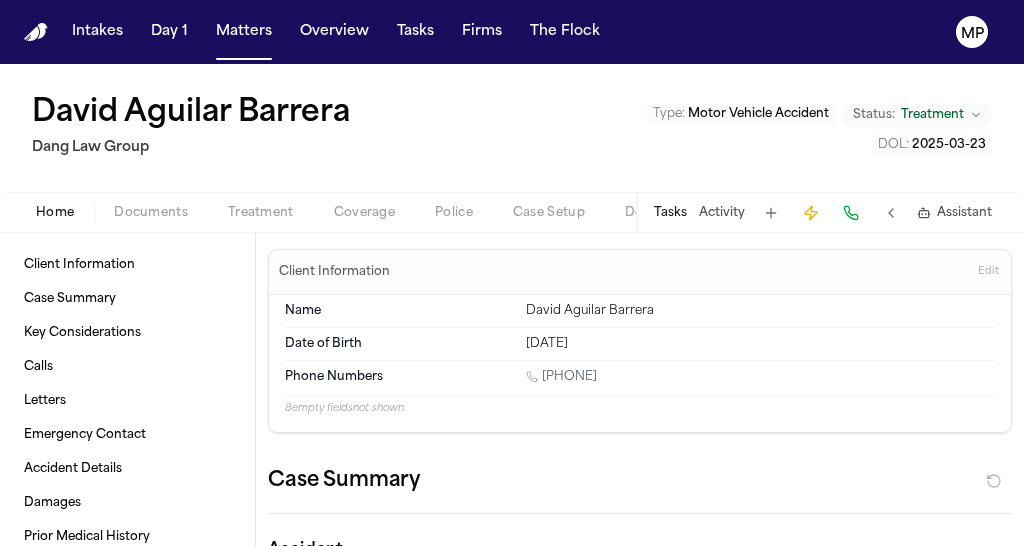 type on "*" 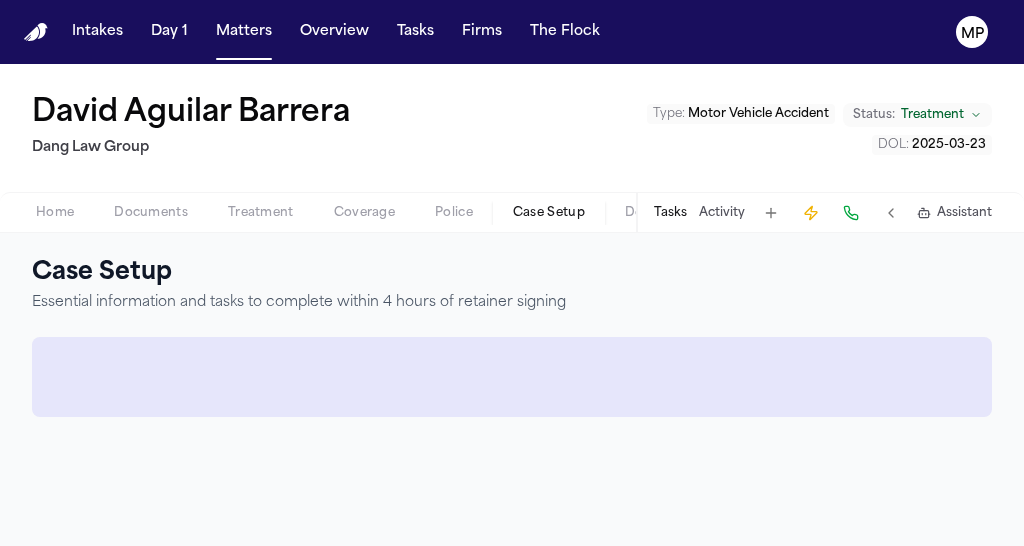 click on "Case Setup" at bounding box center (549, 213) 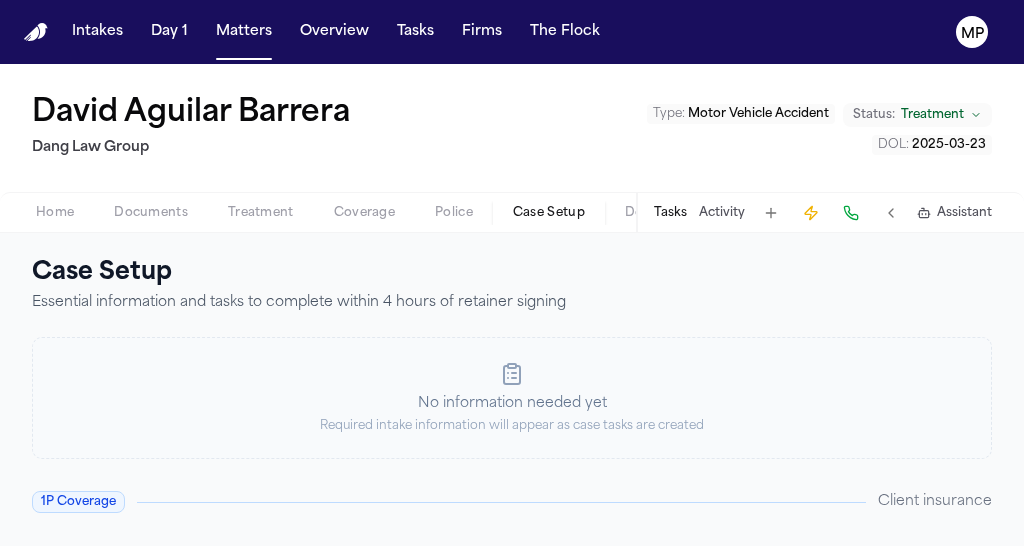 click on "Tasks" at bounding box center (670, 213) 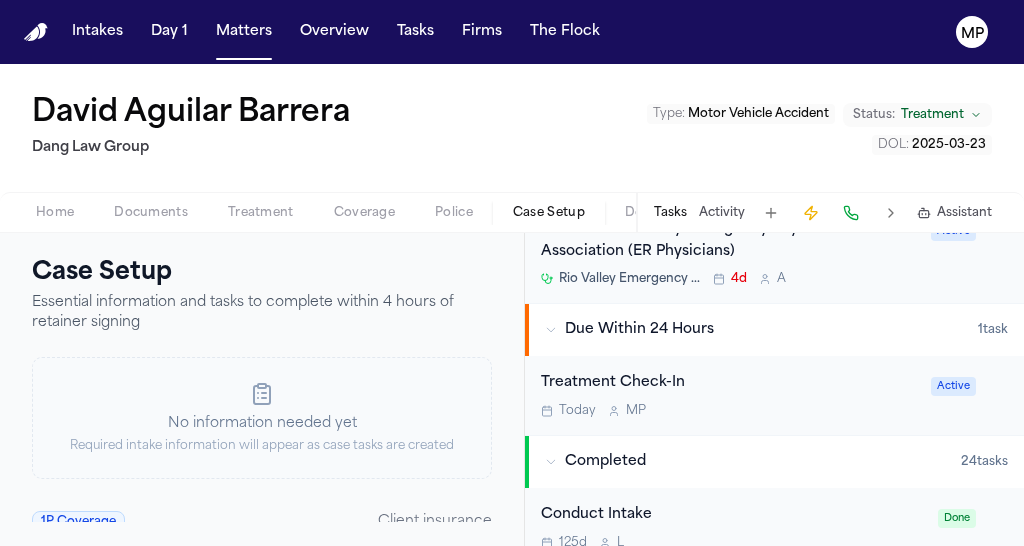 scroll, scrollTop: 509, scrollLeft: 0, axis: vertical 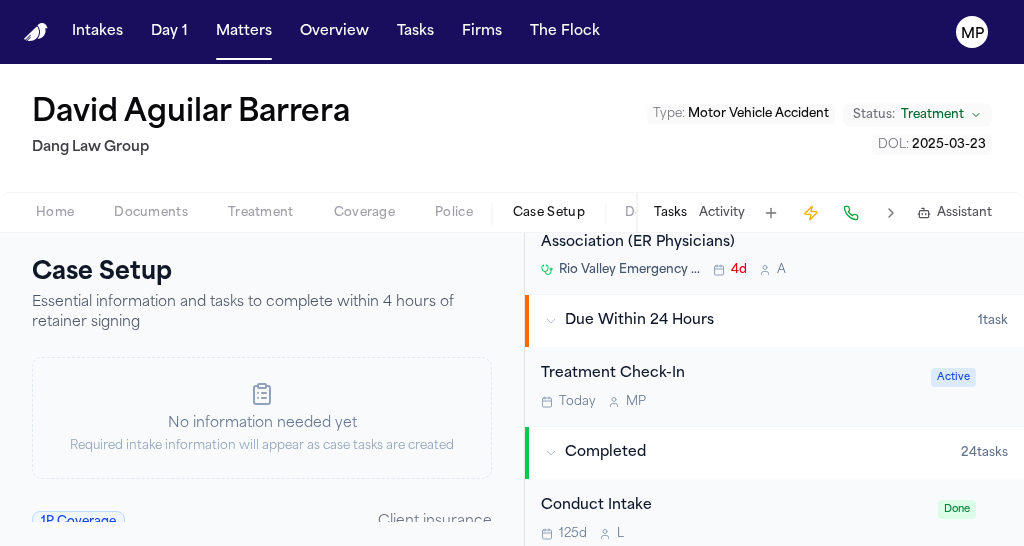 click on "Today M P" at bounding box center [730, 402] 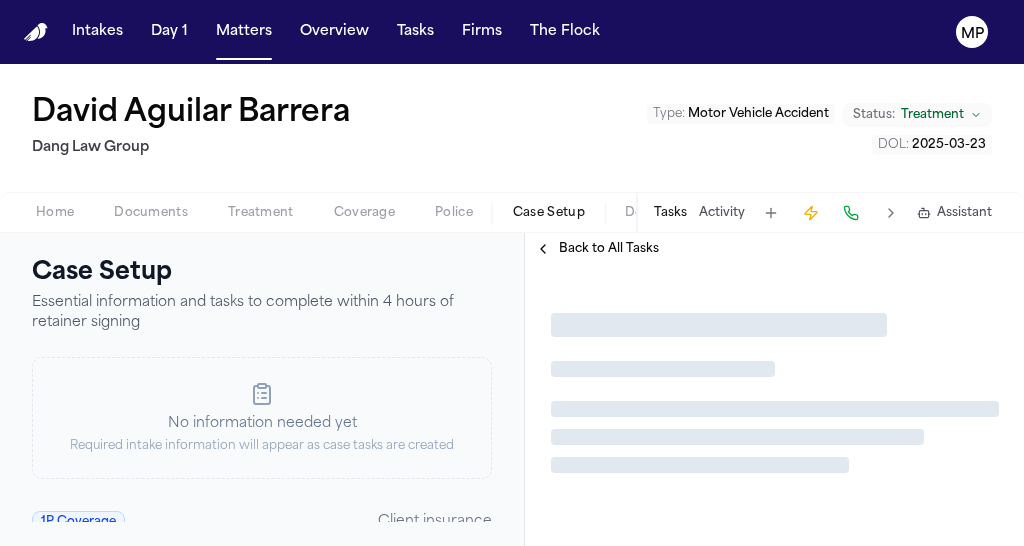 scroll, scrollTop: 0, scrollLeft: 0, axis: both 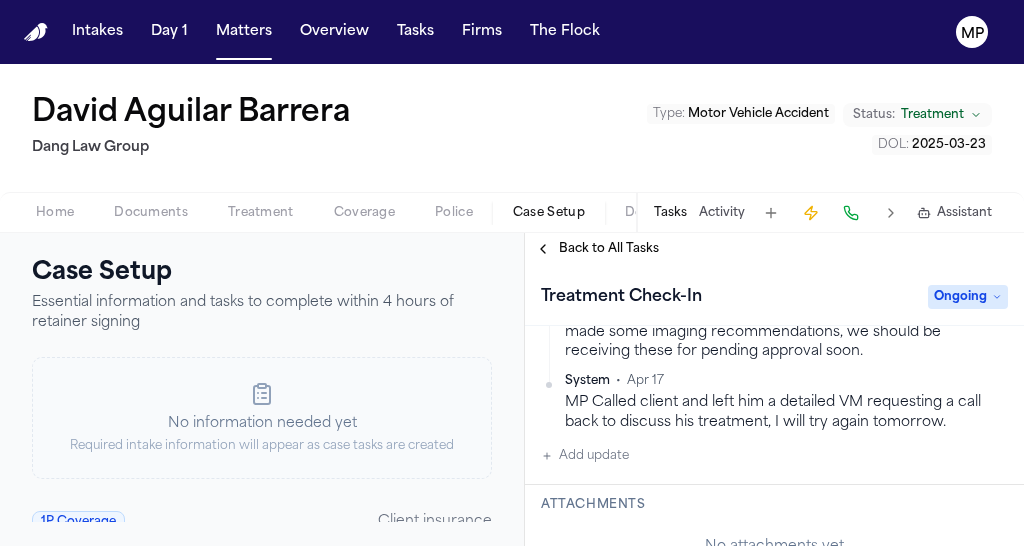 click on "Add update" at bounding box center (585, 456) 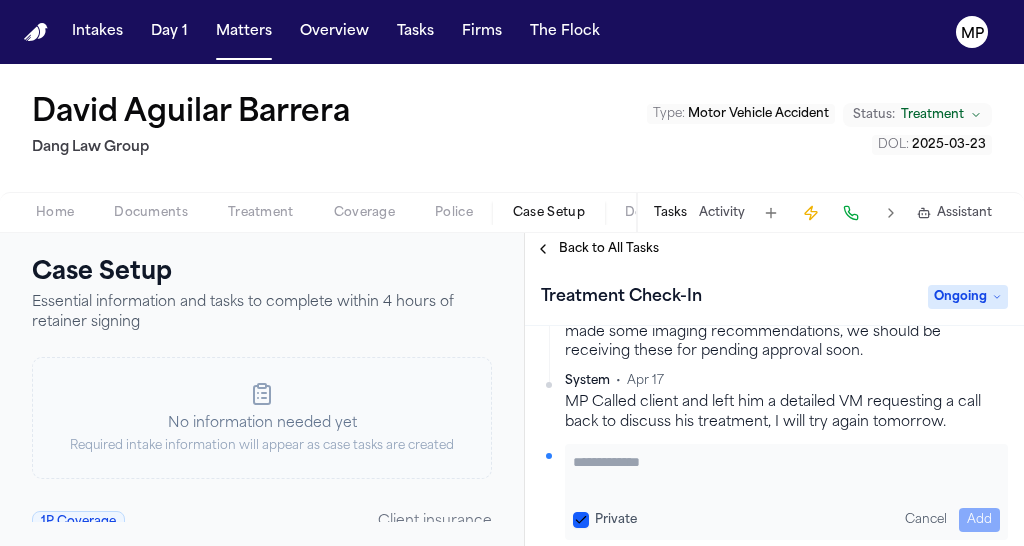 click at bounding box center (786, 472) 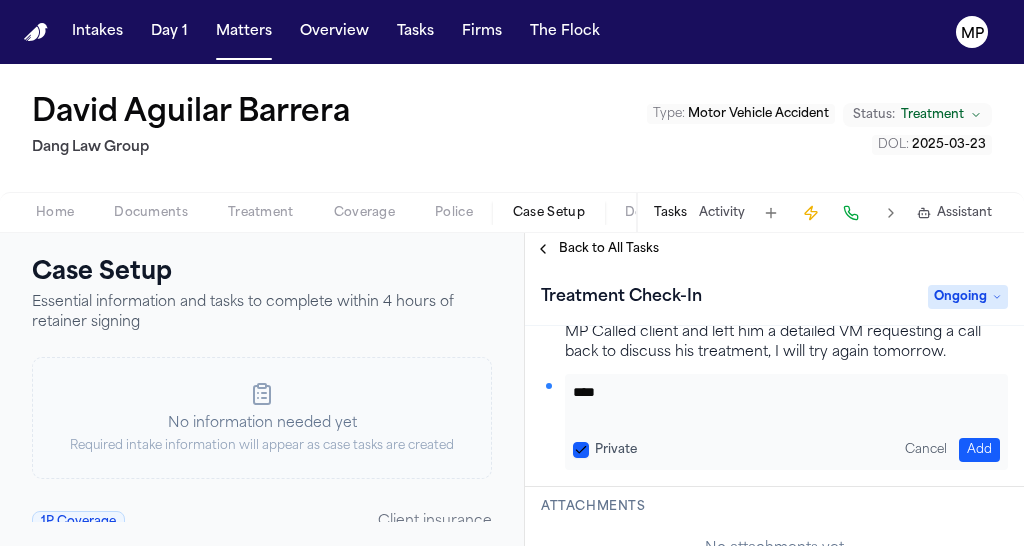 scroll, scrollTop: 1575, scrollLeft: 0, axis: vertical 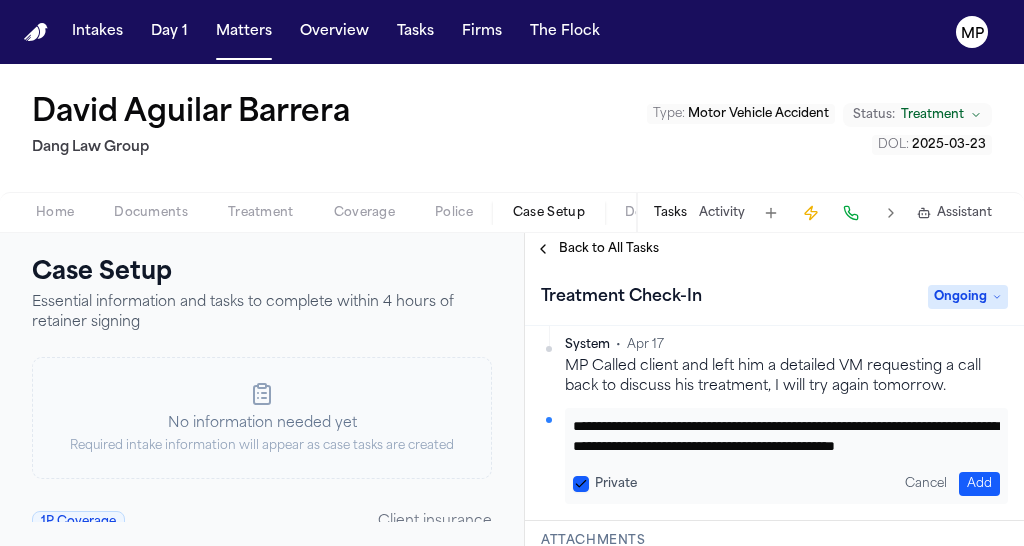 click on "Add" at bounding box center (979, 484) 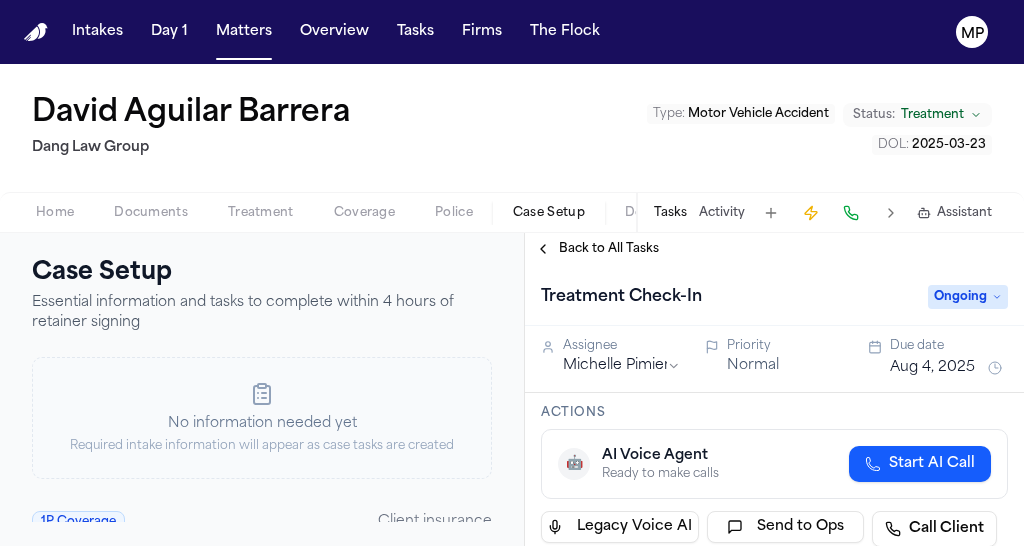 scroll, scrollTop: 0, scrollLeft: 0, axis: both 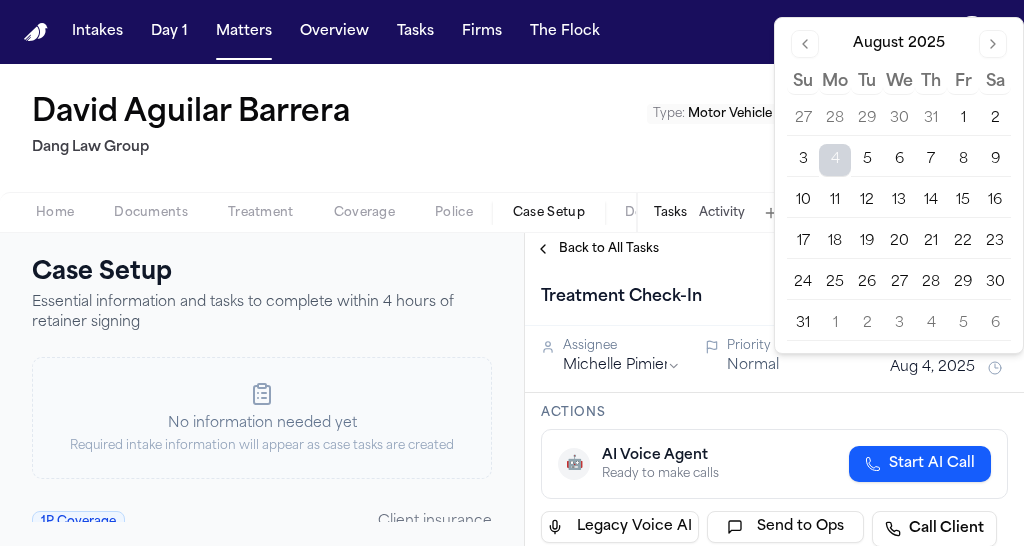 click on "18" at bounding box center [835, 242] 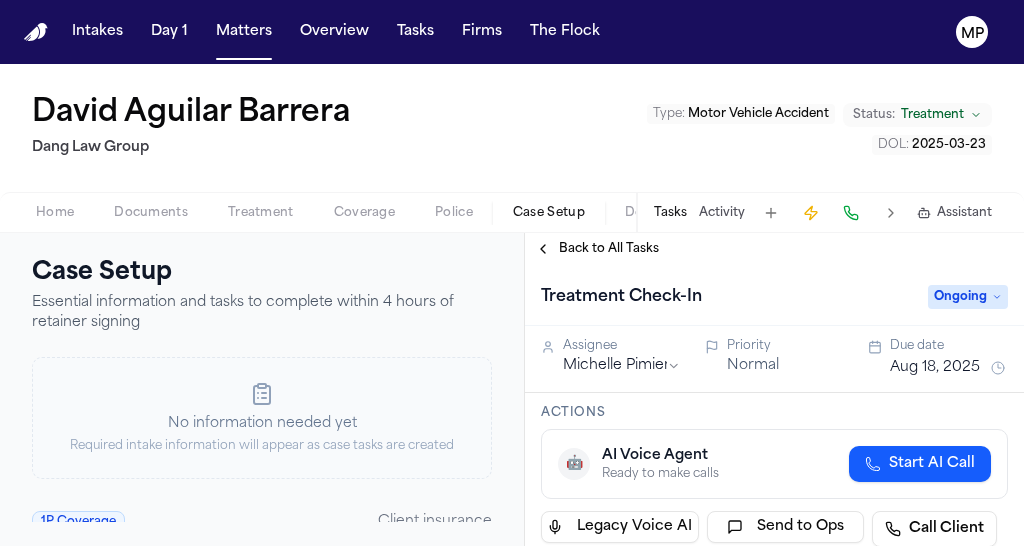 click on "David Aguilar Barrera  Dang Law Group Type :   Motor Vehicle Accident Status: Treatment DOL :   2025-03-23" at bounding box center (512, 128) 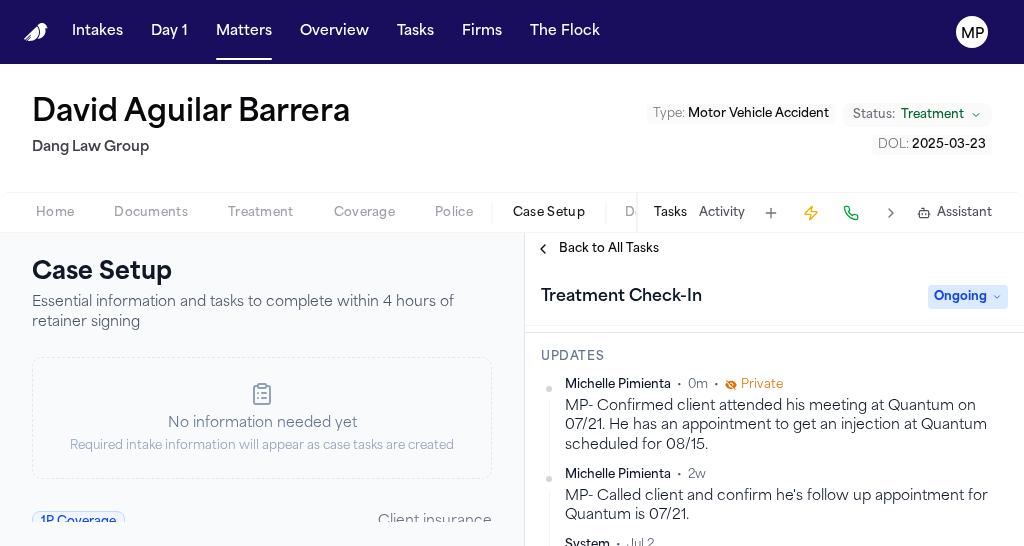 scroll, scrollTop: 223, scrollLeft: 0, axis: vertical 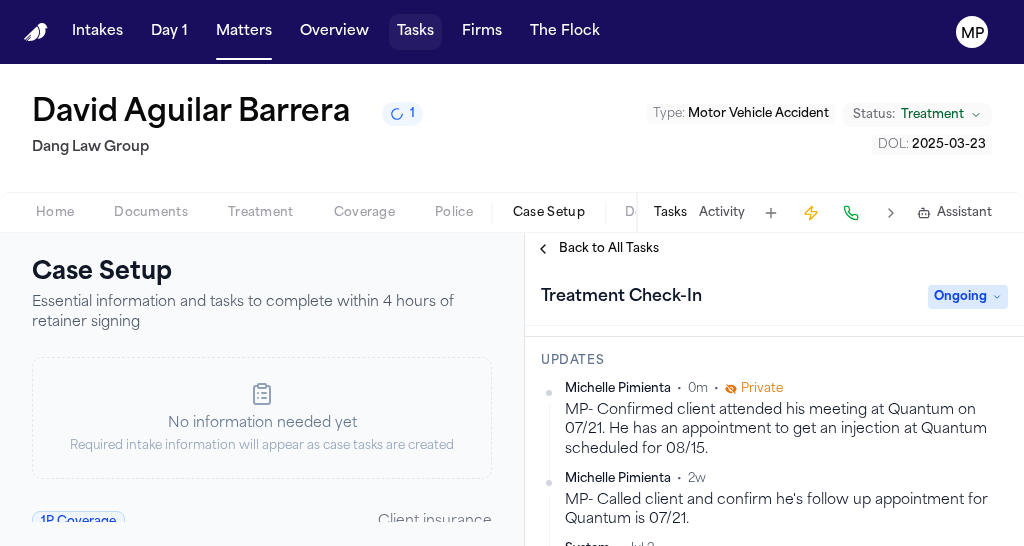 click on "Tasks" at bounding box center [415, 32] 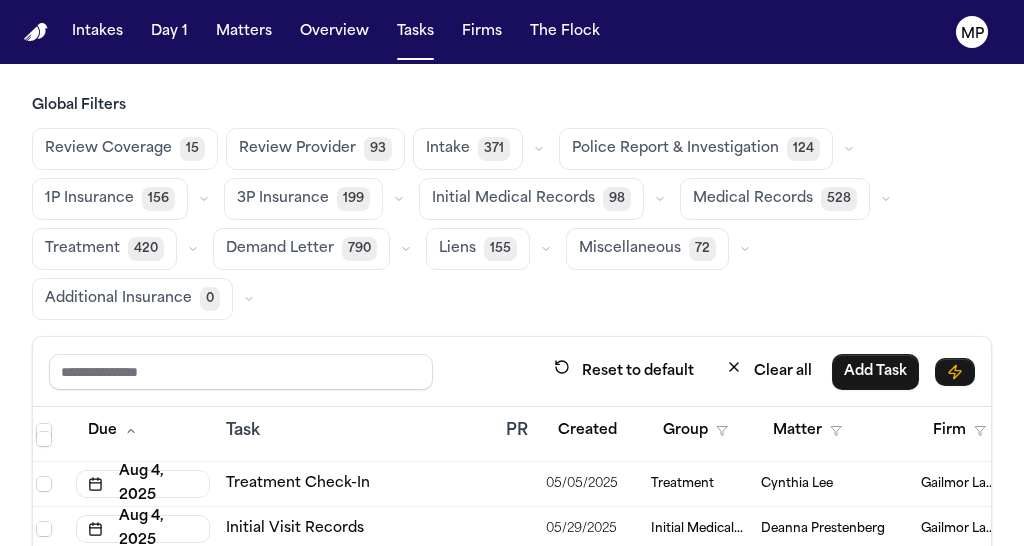 scroll, scrollTop: 84, scrollLeft: 4, axis: both 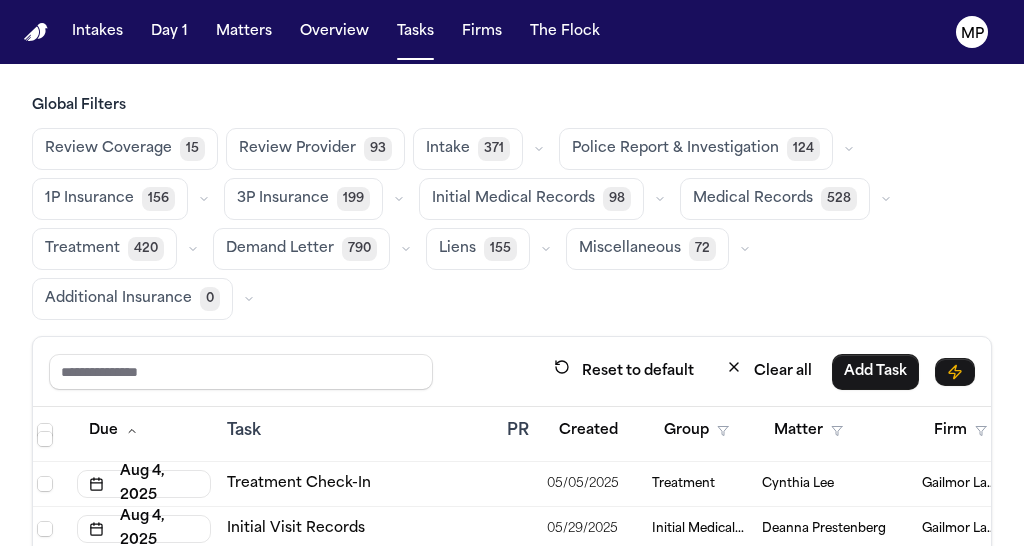 click on "Treatment Check-In" at bounding box center [359, 484] 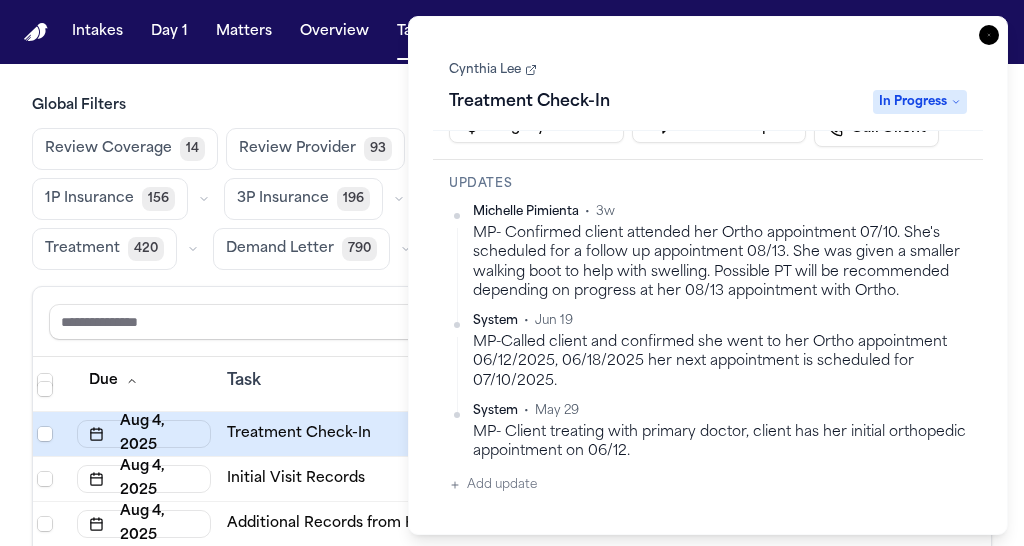 scroll, scrollTop: 206, scrollLeft: 0, axis: vertical 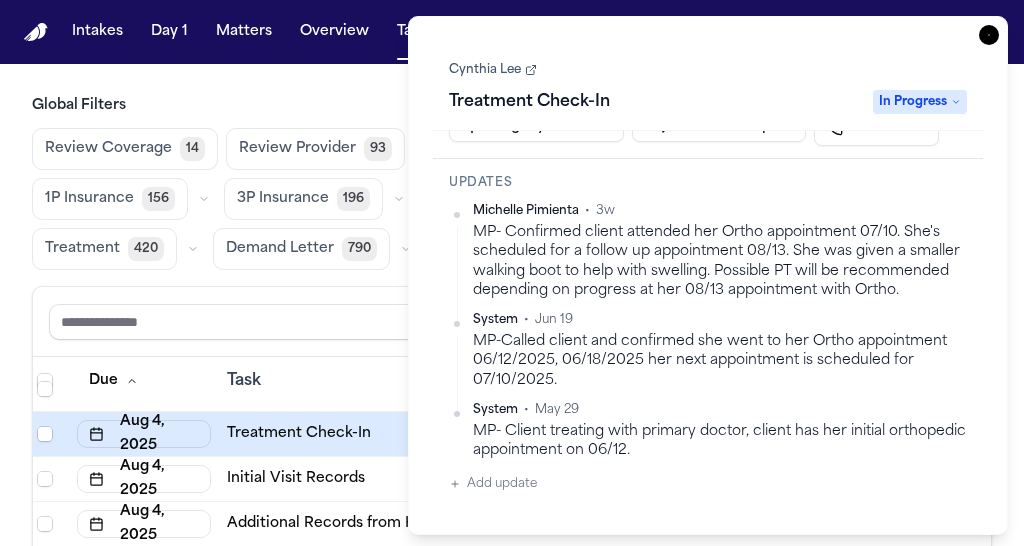 click on "Global Filters Review Coverage 14 Review Provider 93 Intake 372 Police Report & Investigation 124 1P Insurance 156 3P Insurance 196 Initial Medical Records 98 Medical Records 528 Treatment 420 Demand Letter 790 Liens 156 Miscellaneous 71 Additional Insurance 0 Reset to default Clear all Add Task Due Task PR Created Group Matter Firm Updates Status 3 Assignee 2 Aug 4, 2025 Treatment Check-In 07/08/2025 Treatment Araceli Tornero Gammill 3  update s Michelle Pimienta   •  6d ago Ongoing MP Aug 4, 2025 Treatment Check-In 05/02/2025 Treatment Chloe Smith (Minor) Jeff Schwalbach 6  update s Michelle Pimienta   •  3d ago Ongoing MP Aug 4, 2025 Treatment Check-In 05/05/2025 Treatment Cynthia Lee Gailmor Law 3  update s Michelle Pimienta   •  23d ago In Progress MP Aug 4, 2025 Initial Visit Records 05/29/2025 Initial Medical Records Deanna Prestenberg Gailmor Law 5  update s Michelle Pimienta   •  5d ago In Progress MP Aug 4, 2025 Additional Records from HOAG Medical Group 05/15/2025 Medical Records 5  update" at bounding box center [512, 390] 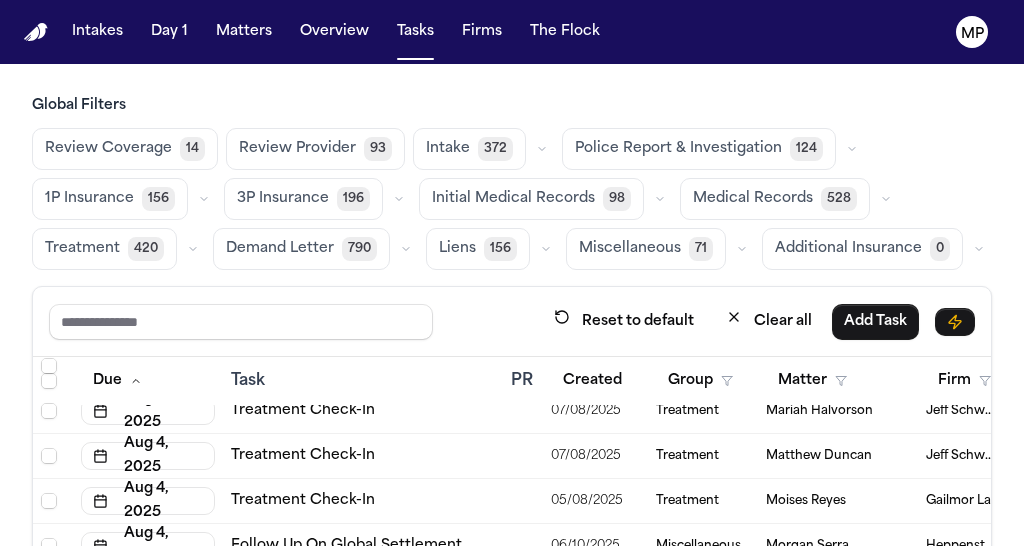 scroll, scrollTop: 451, scrollLeft: 0, axis: vertical 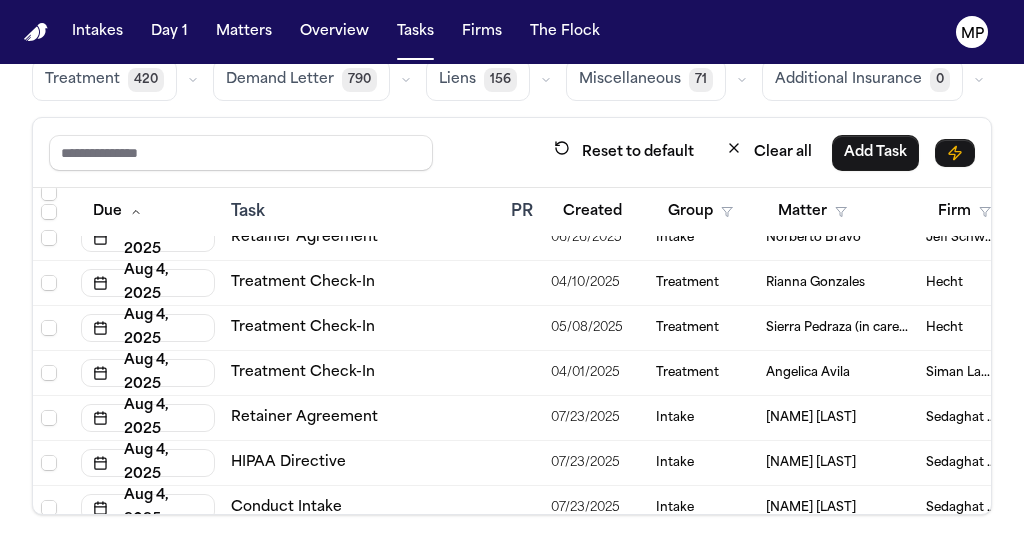 click on "Treatment" at bounding box center [703, 283] 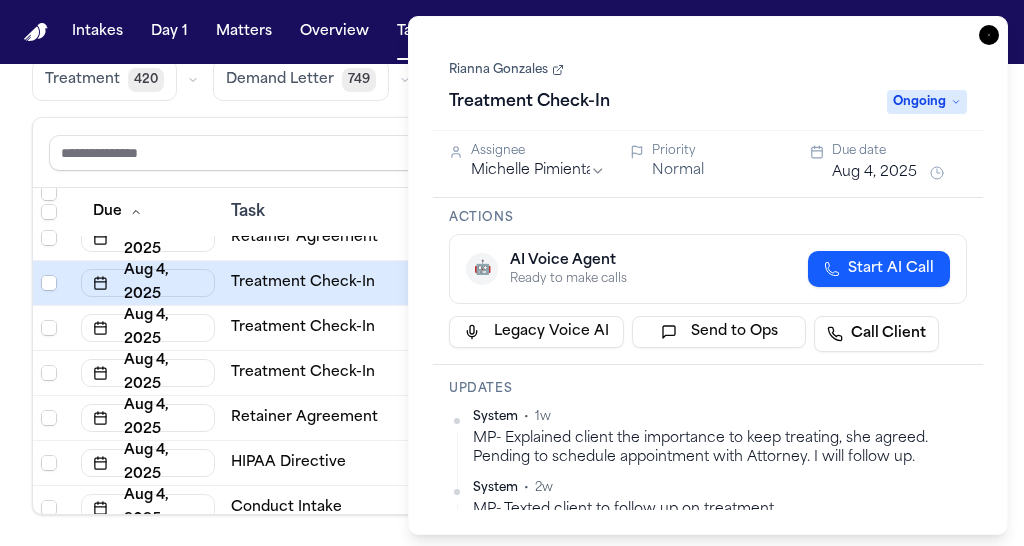 click on "Rianna Gonzales" at bounding box center (506, 70) 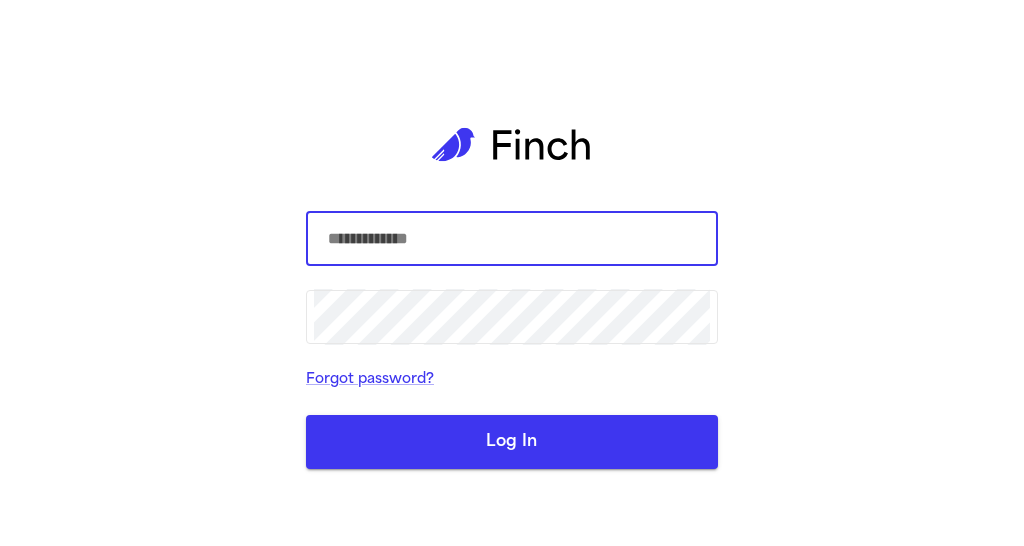 scroll, scrollTop: 0, scrollLeft: 0, axis: both 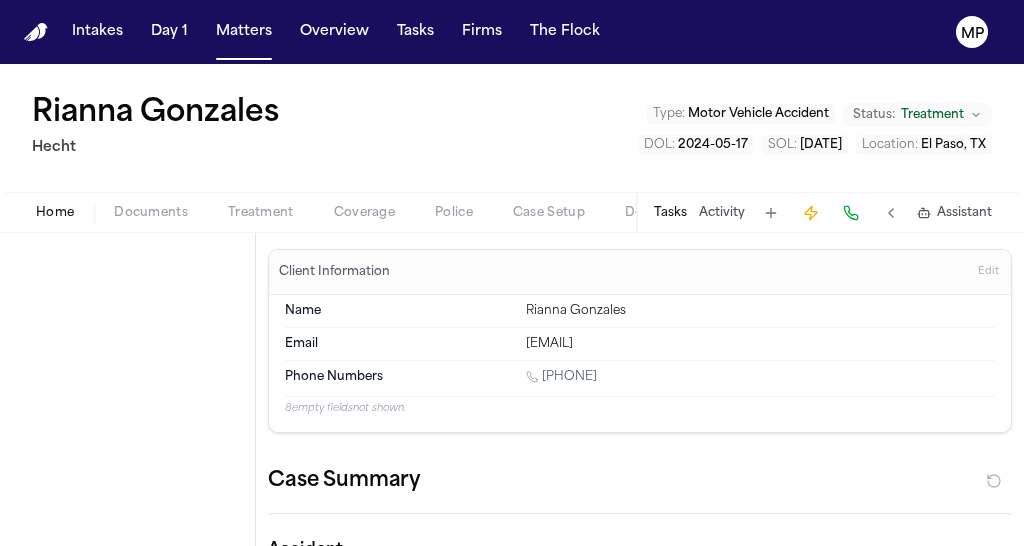 type on "*" 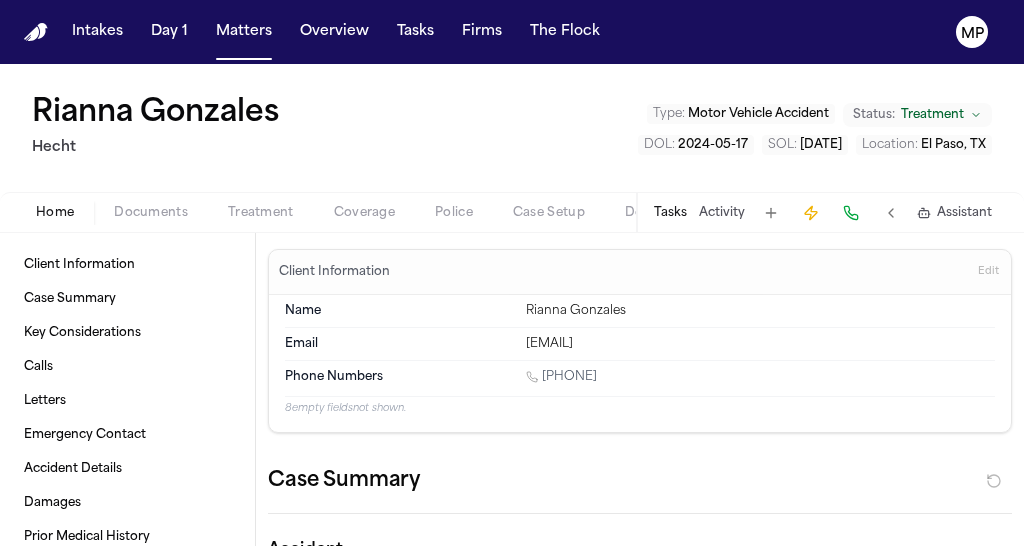 click on "Tasks Activity Assistant" at bounding box center (822, 212) 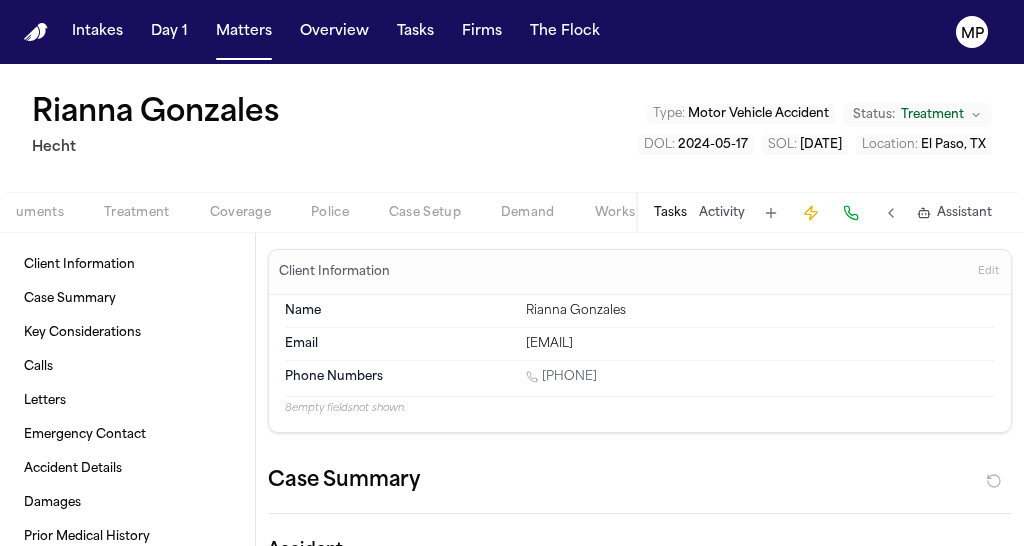 scroll, scrollTop: 0, scrollLeft: 62, axis: horizontal 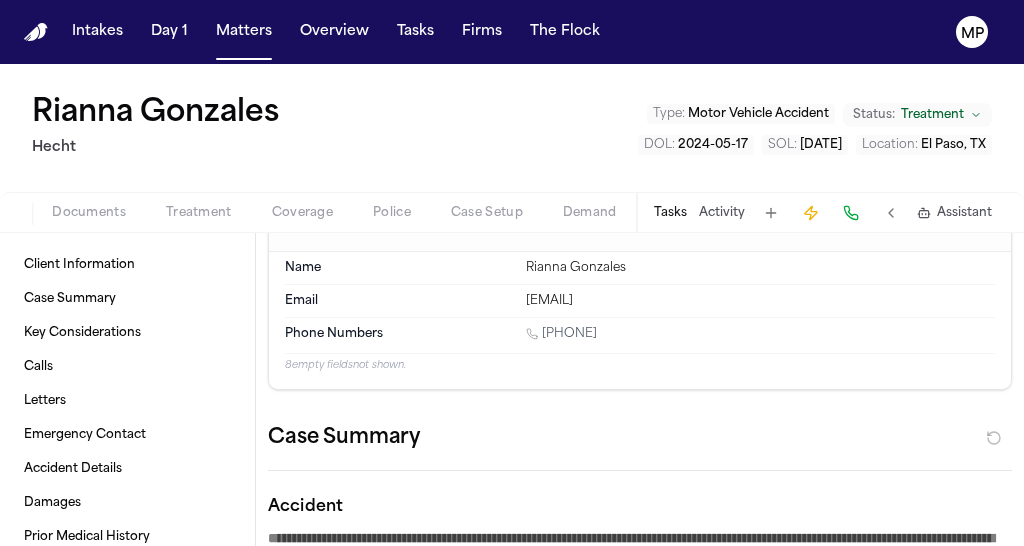 click on "Home Documents Treatment Coverage Police Case Setup Demand Workspaces Artifacts" at bounding box center [326, 213] 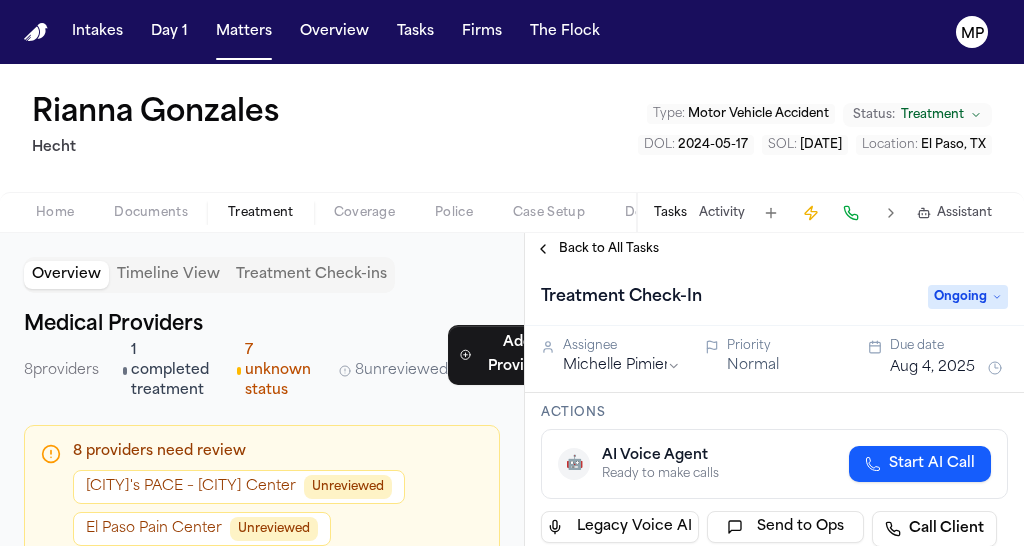 scroll, scrollTop: 0, scrollLeft: 0, axis: both 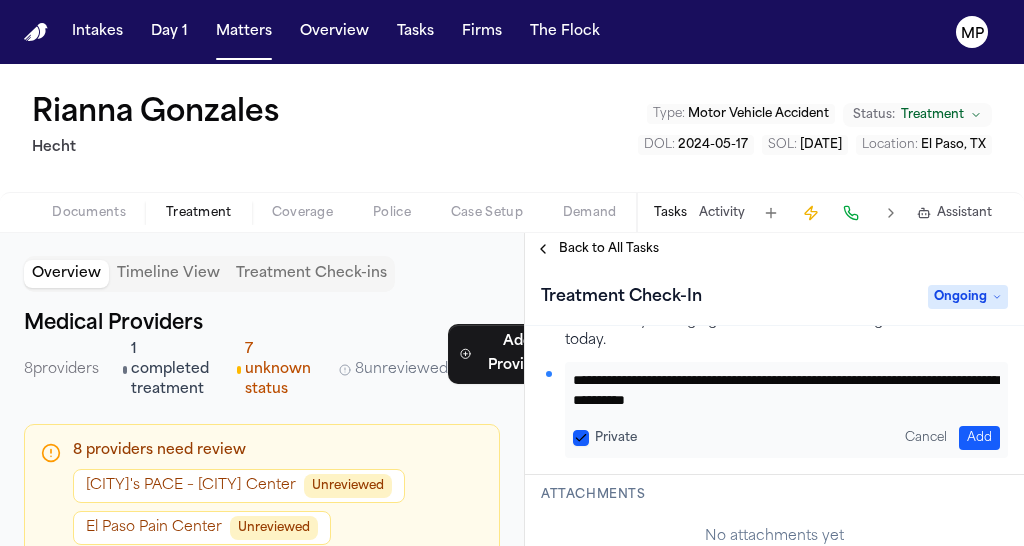 type on "**********" 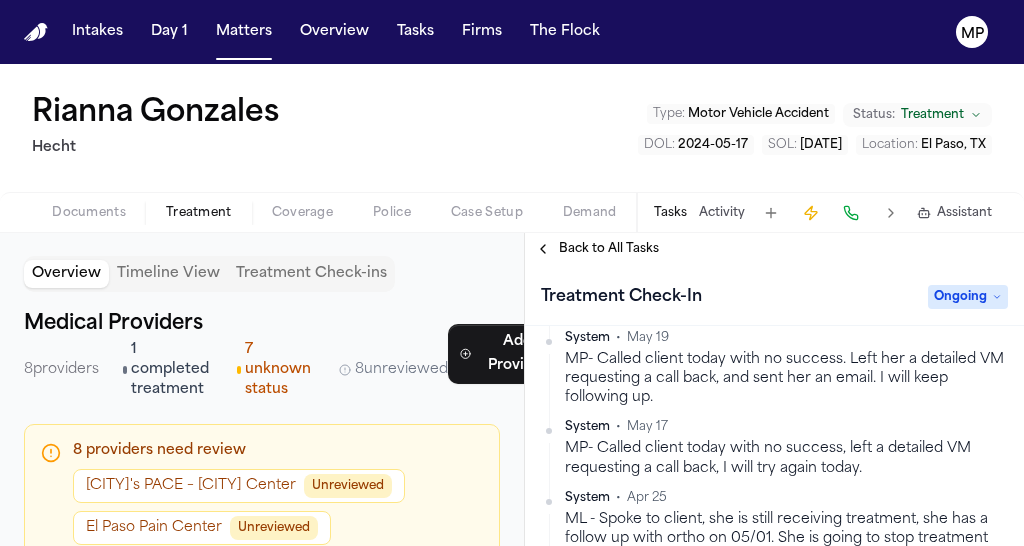 scroll, scrollTop: 1247, scrollLeft: 0, axis: vertical 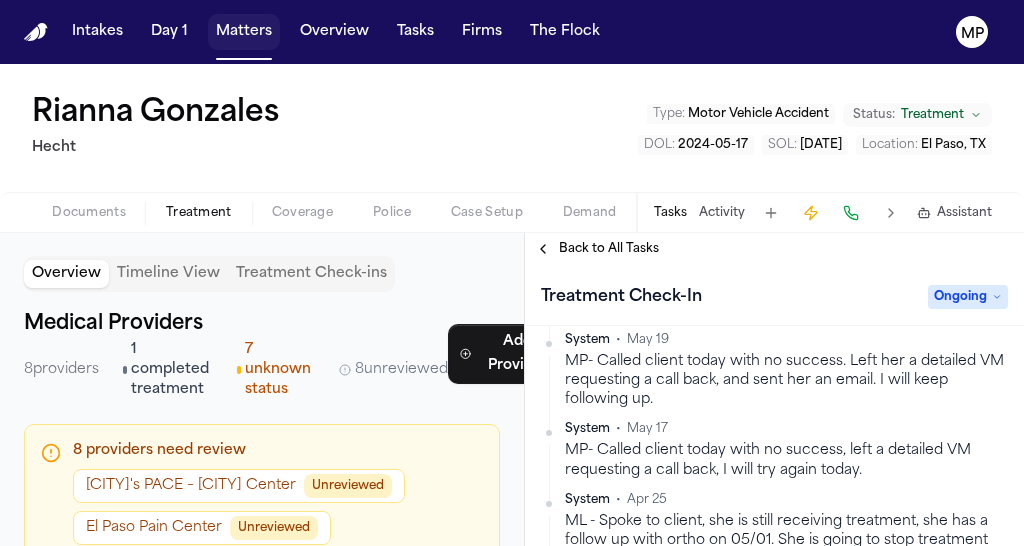 click on "Matters" at bounding box center (244, 32) 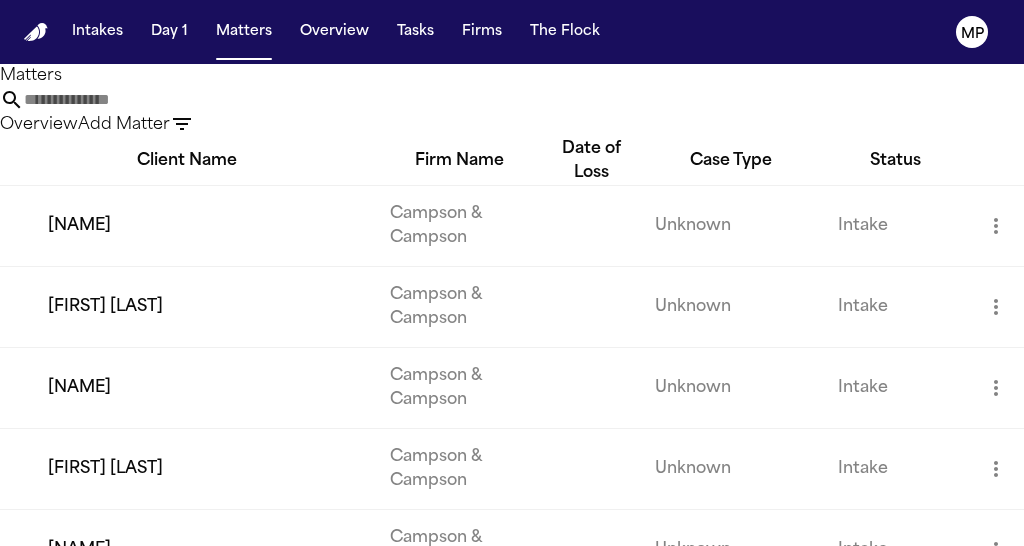 click at bounding box center (104, 100) 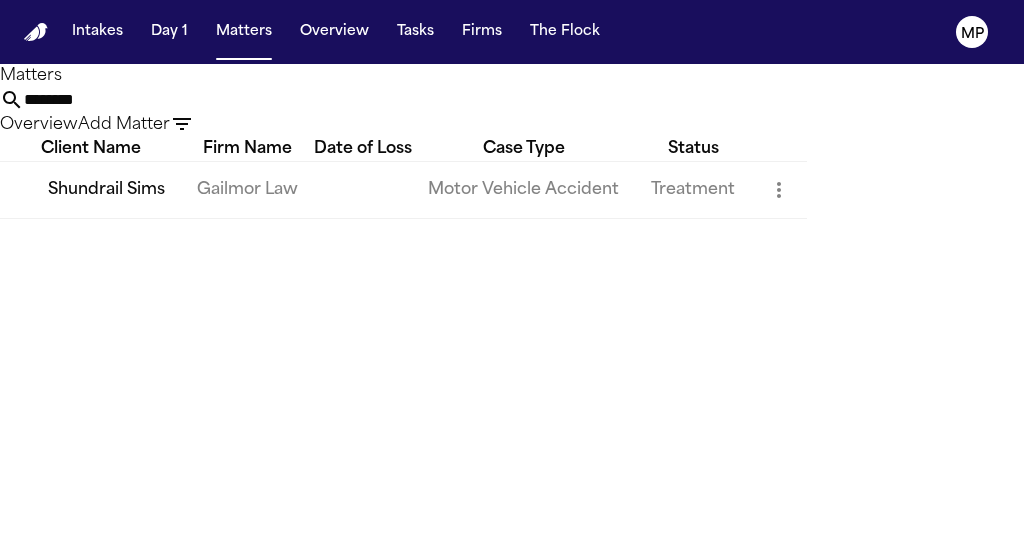 type on "********" 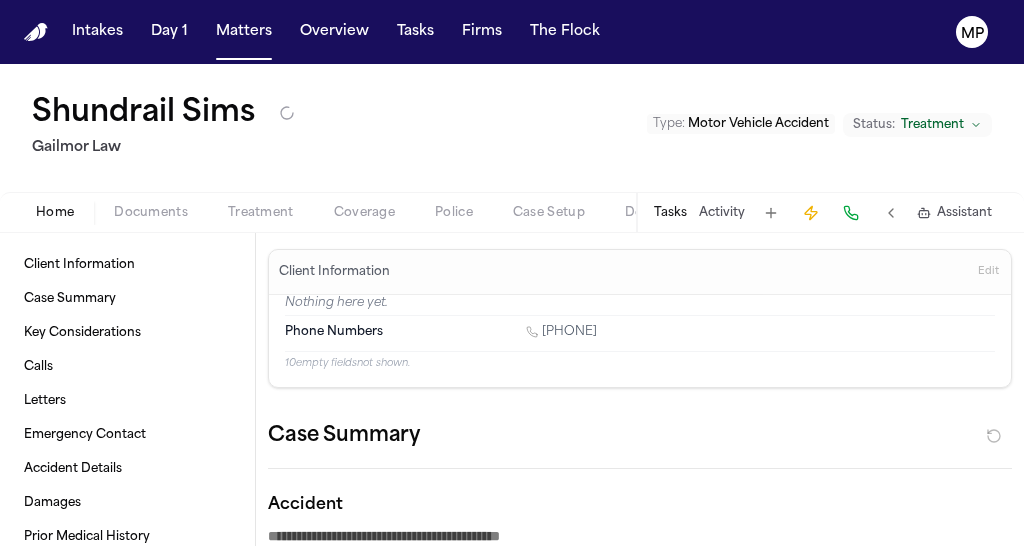 type on "*" 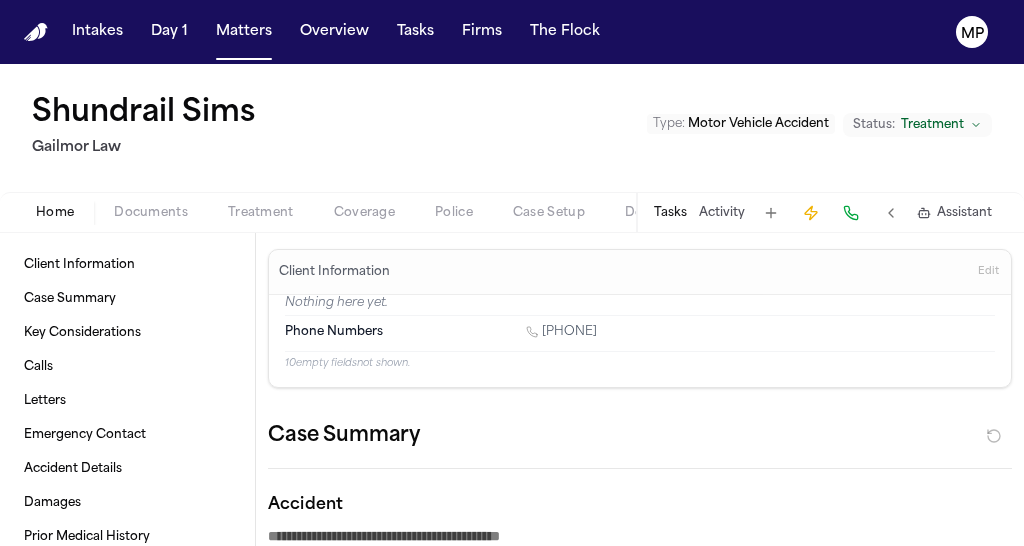 click on "Home Documents Treatment Coverage Police Case Setup Demand Workspaces Artifacts Tasks Activity Assistant" at bounding box center (512, 212) 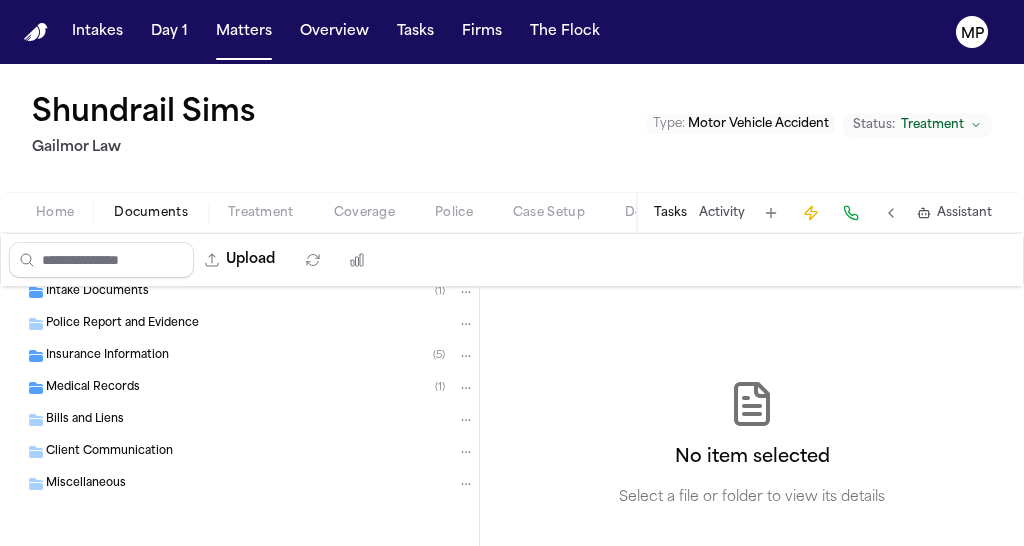 scroll, scrollTop: 43, scrollLeft: 0, axis: vertical 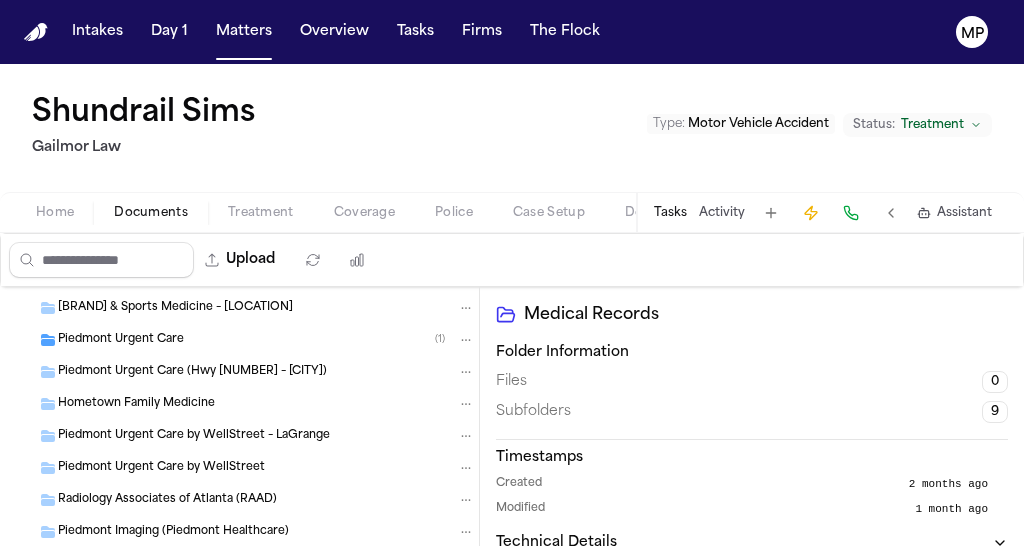 click on "[BRAND] Urgent Care ( 1 )" at bounding box center (266, 340) 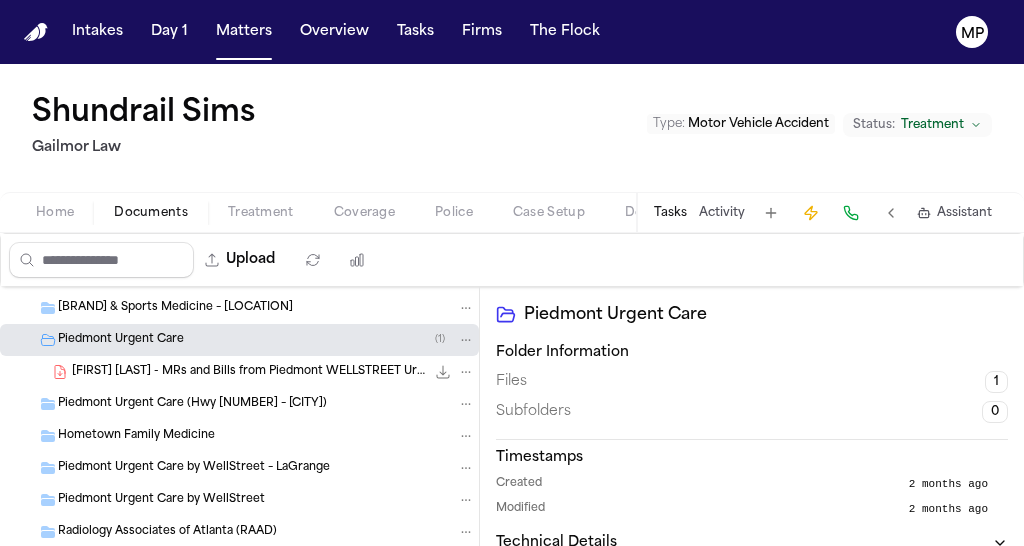 click on "S. Sims - MRs and Bills from [BRAND] [BRAND] Urgent Care - 5.3.25 to 6.9.25 5.3 MB  • PDF" at bounding box center [273, 372] 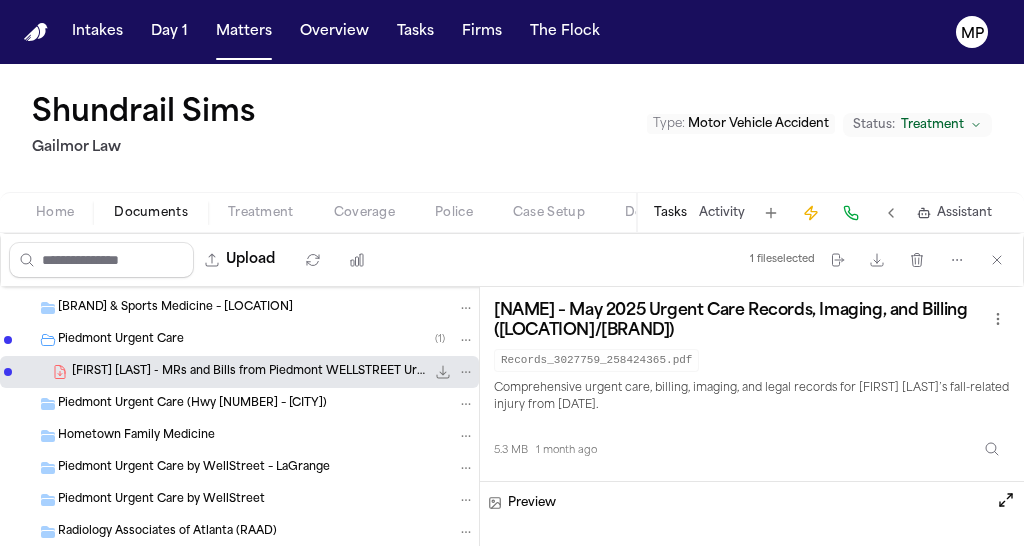 click 